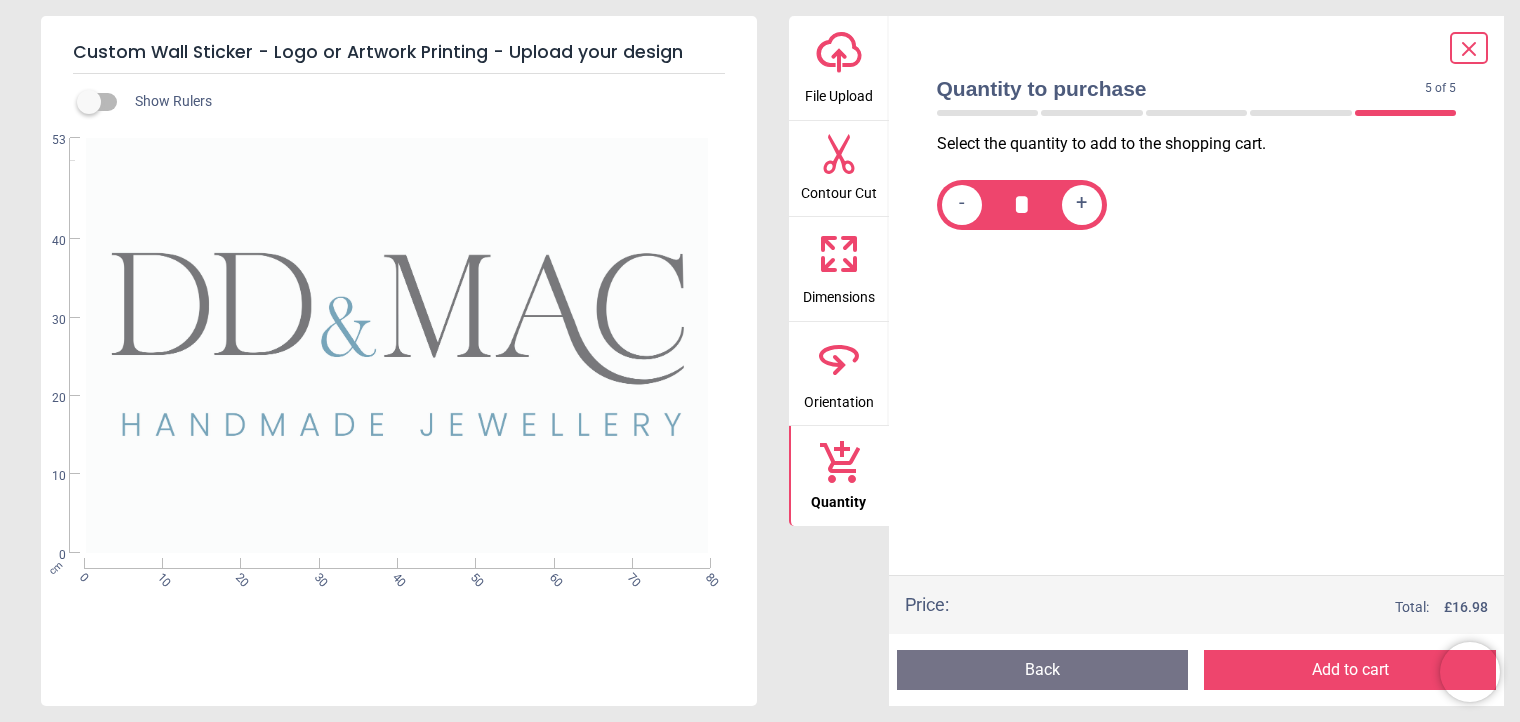 scroll, scrollTop: 0, scrollLeft: 0, axis: both 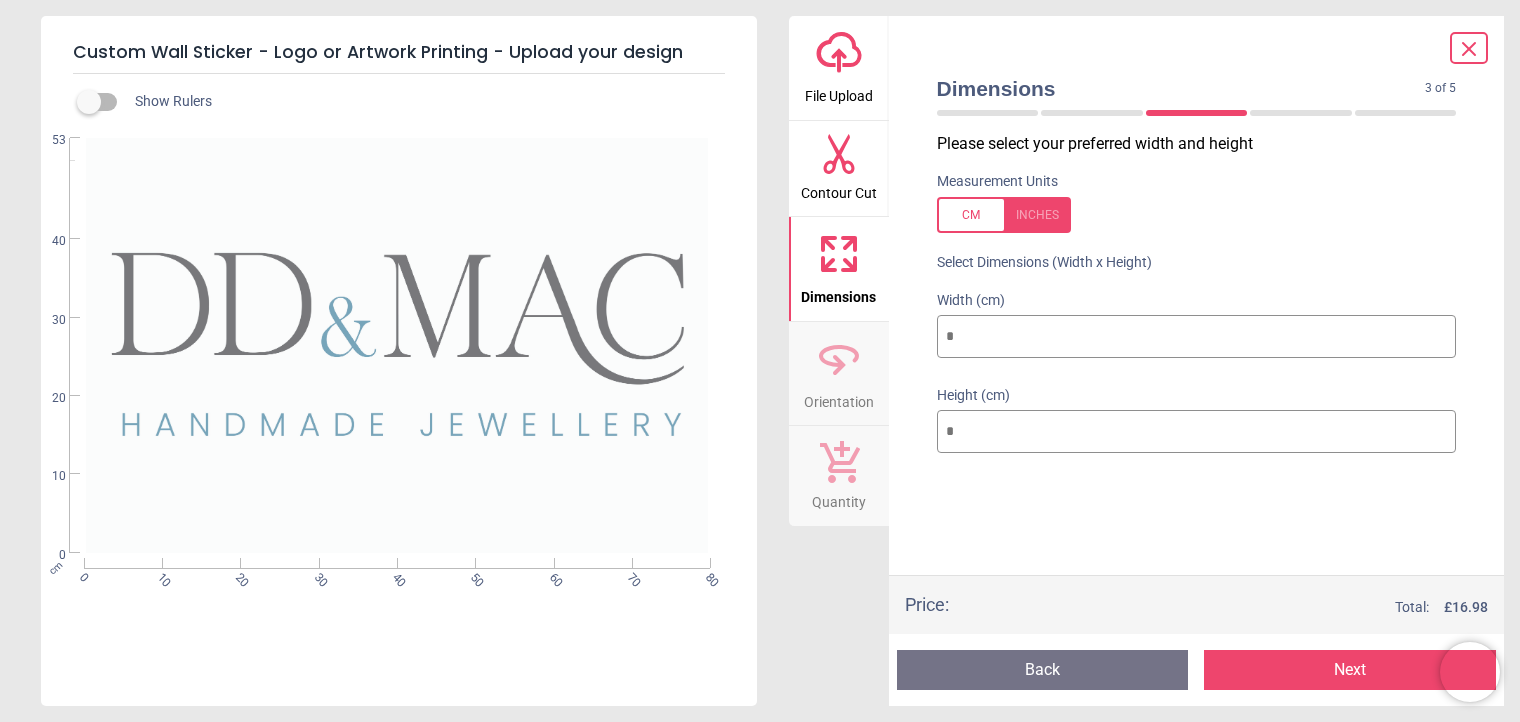 click 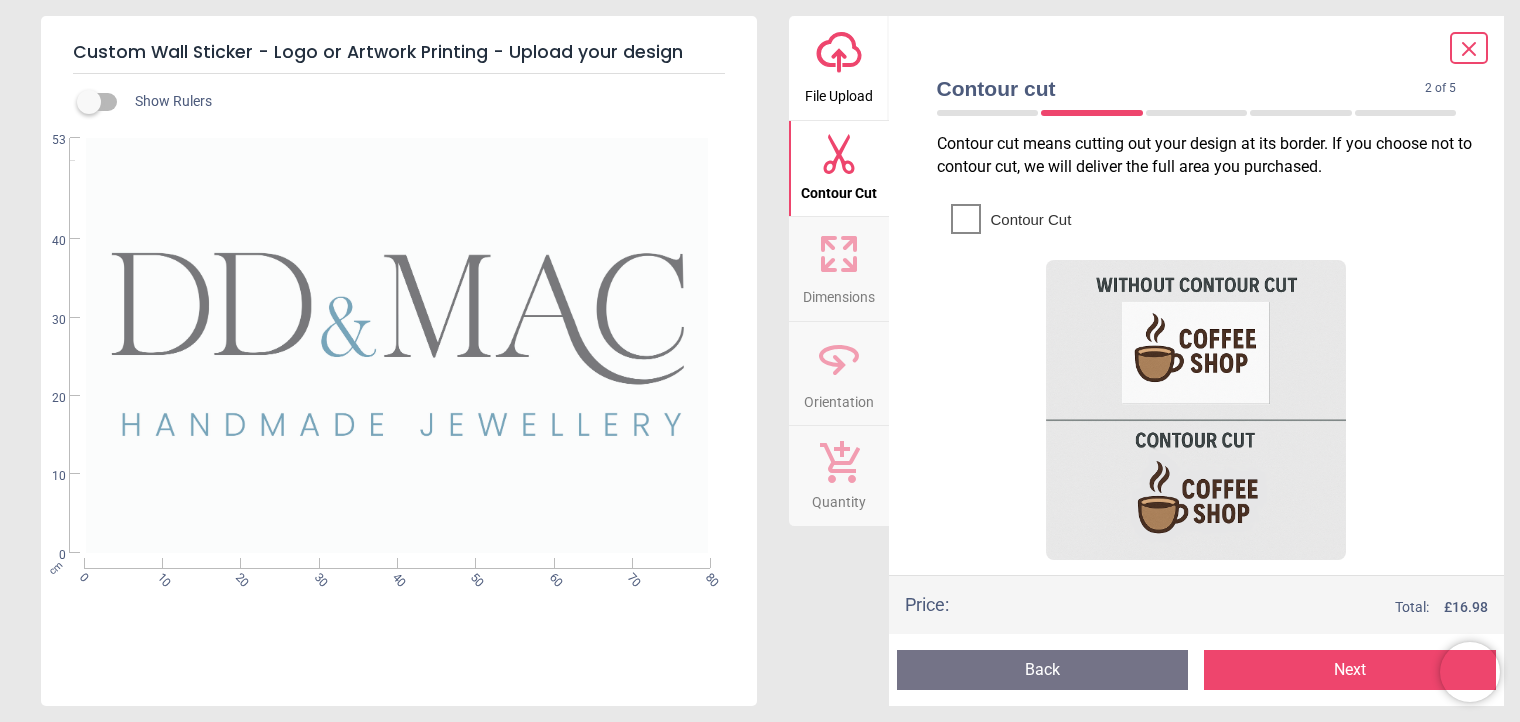 click 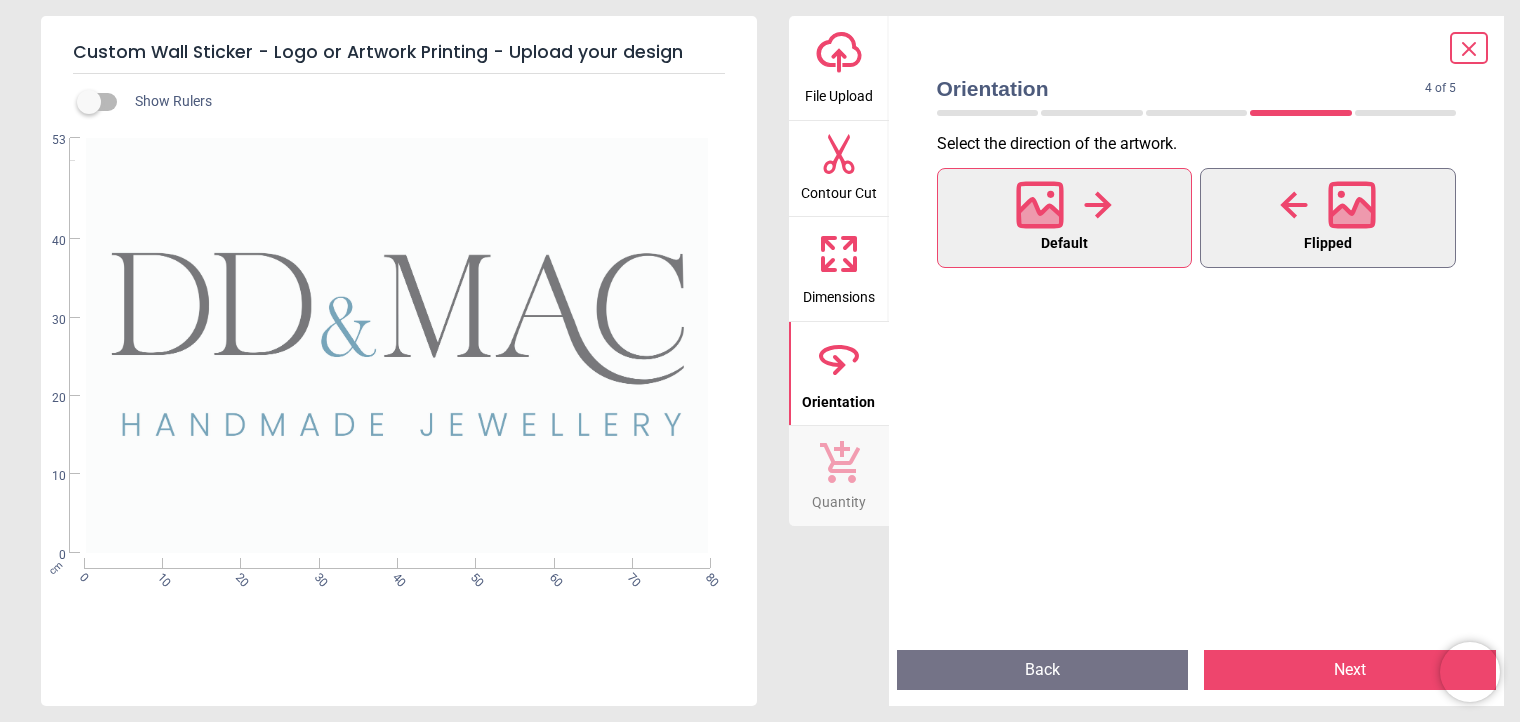 click 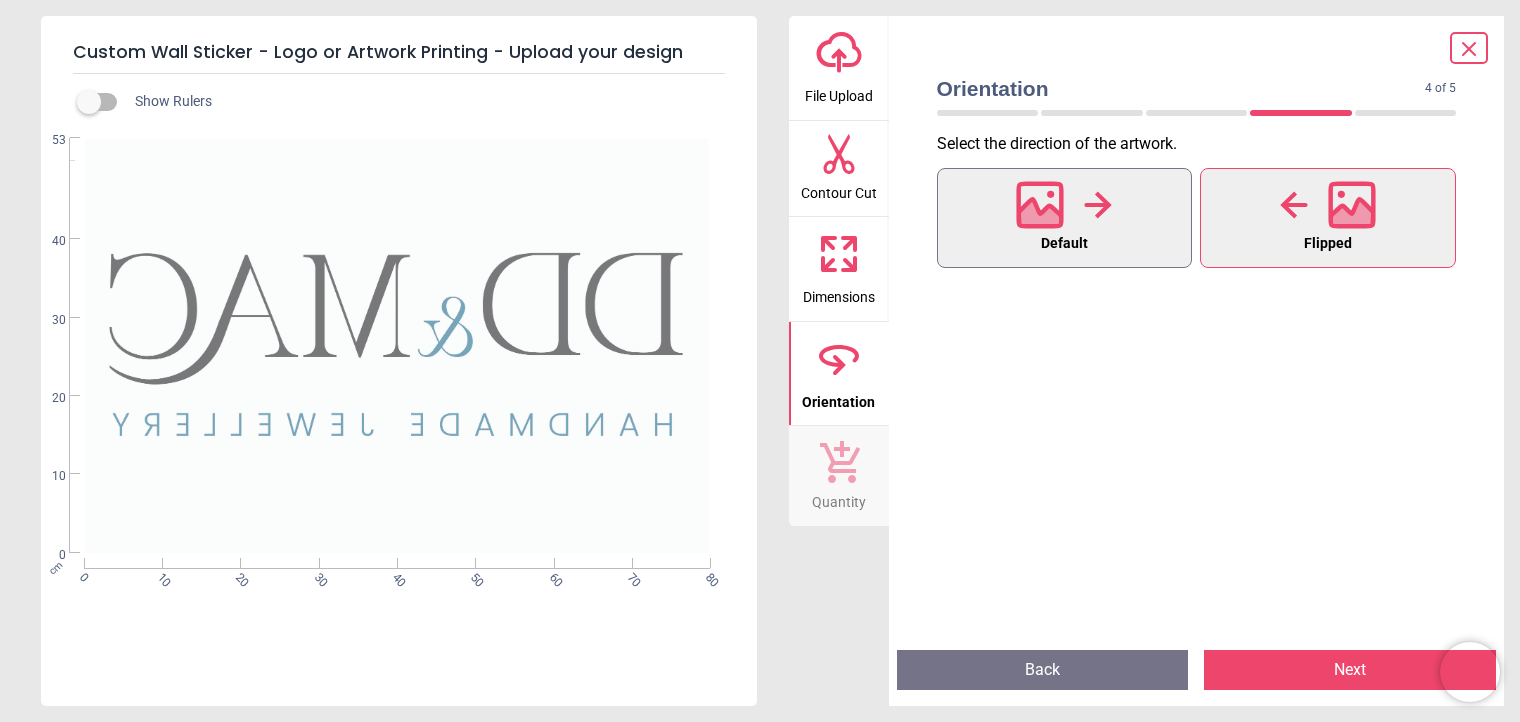 click 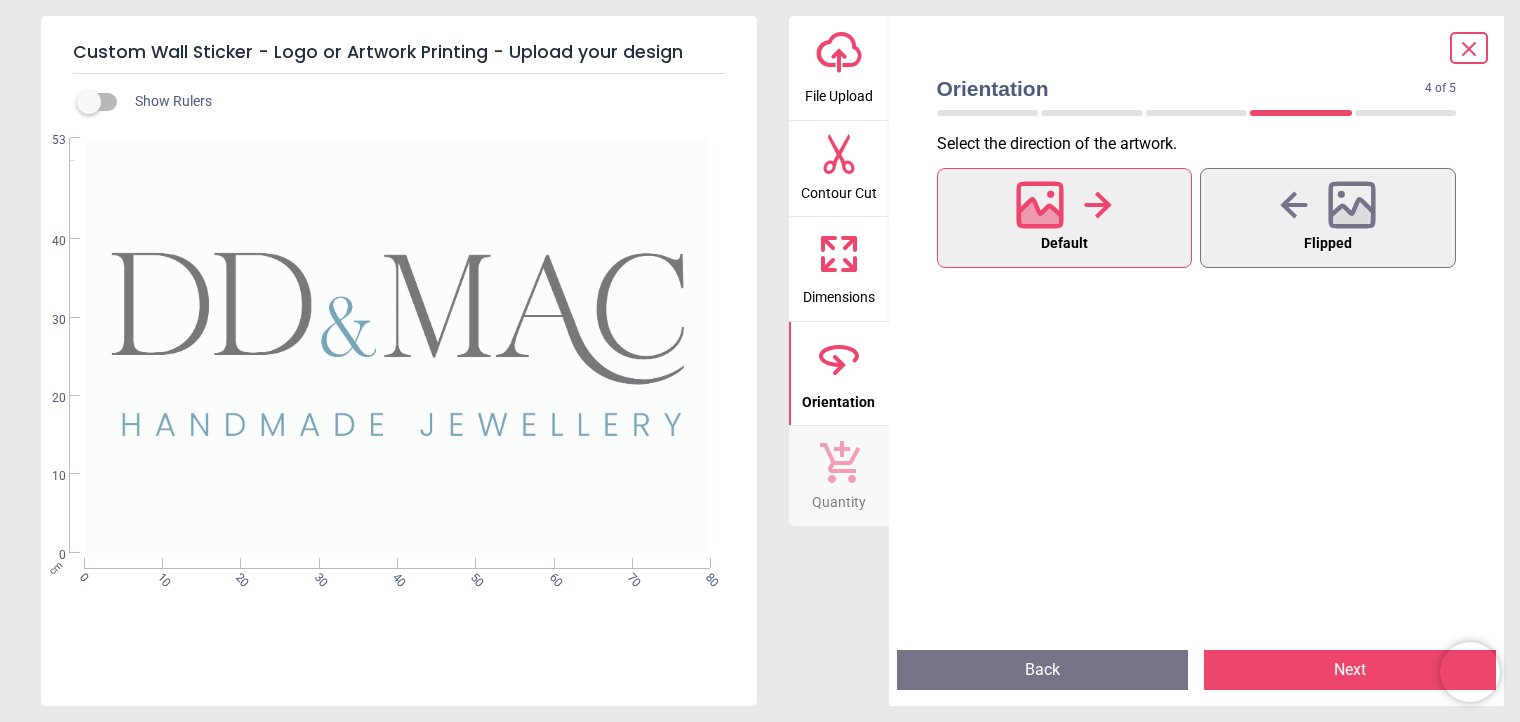 click on "Next" at bounding box center (1350, 670) 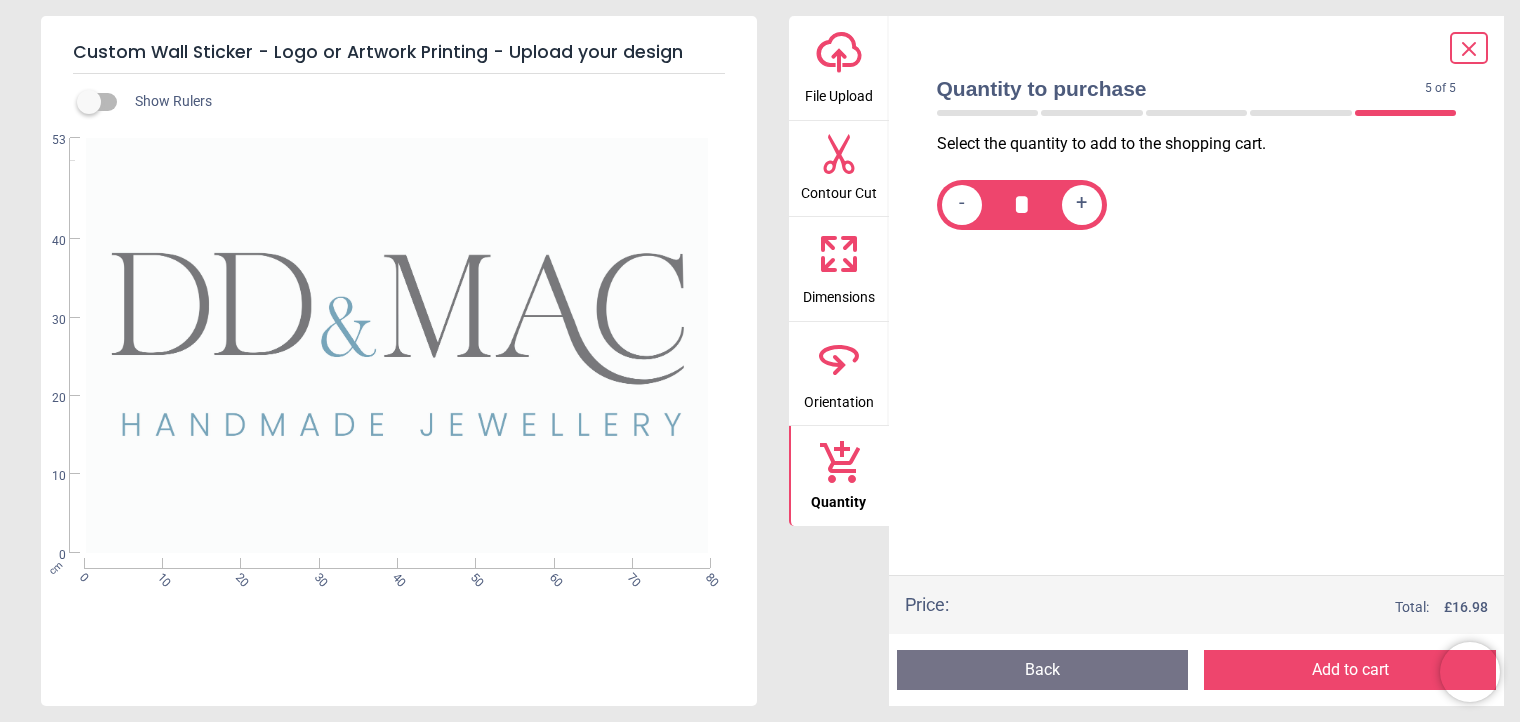 click on "Add to cart" at bounding box center [1350, 670] 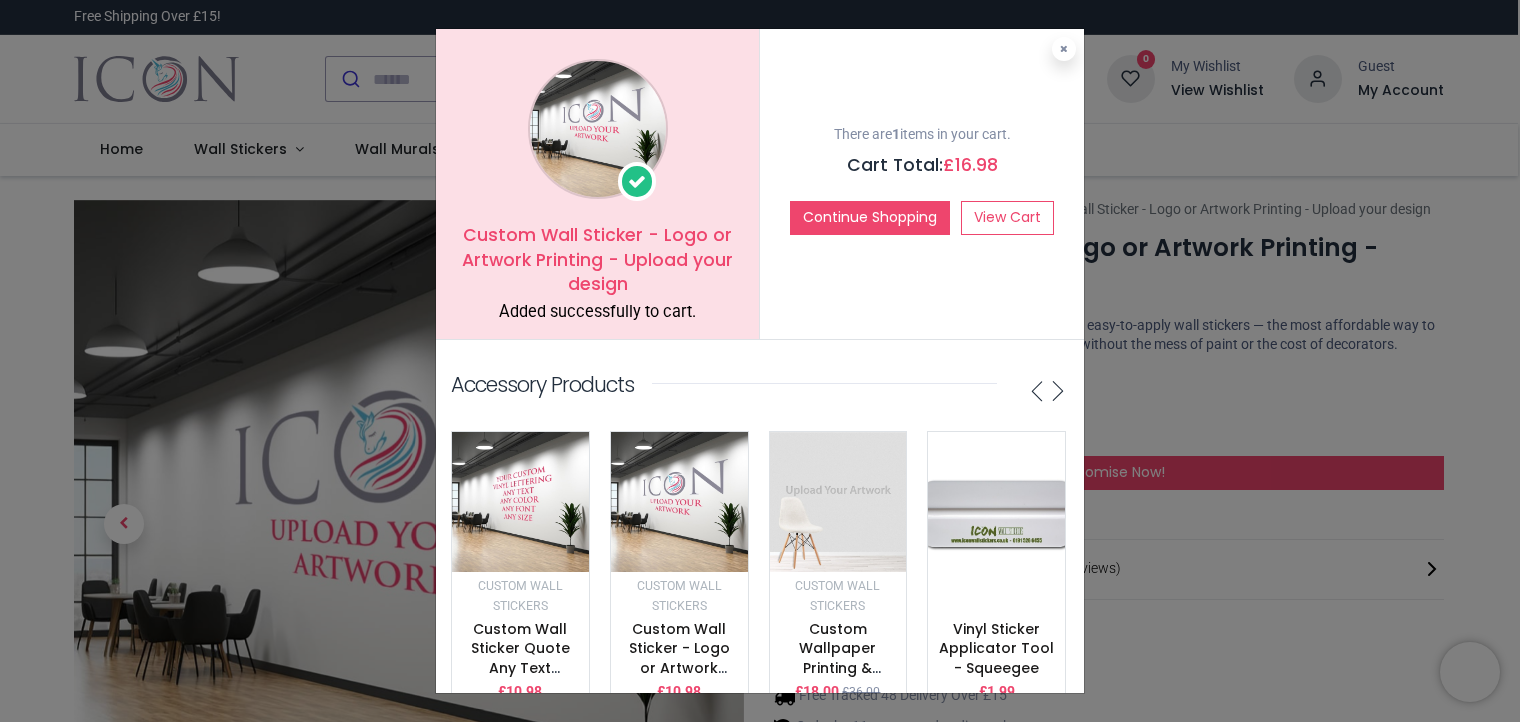 drag, startPoint x: 1305, startPoint y: 671, endPoint x: 1006, endPoint y: 414, distance: 394.27148 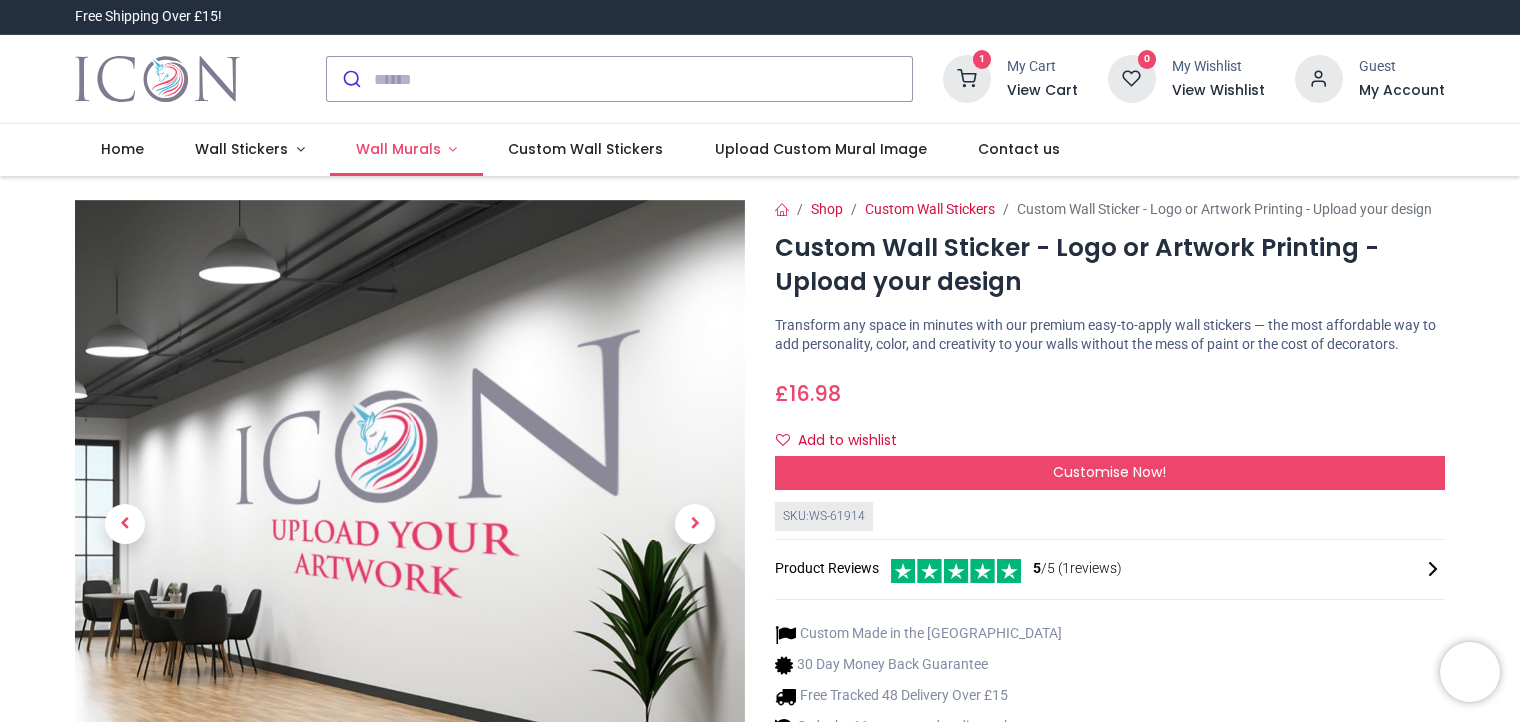 click on "Wall Murals" at bounding box center [398, 149] 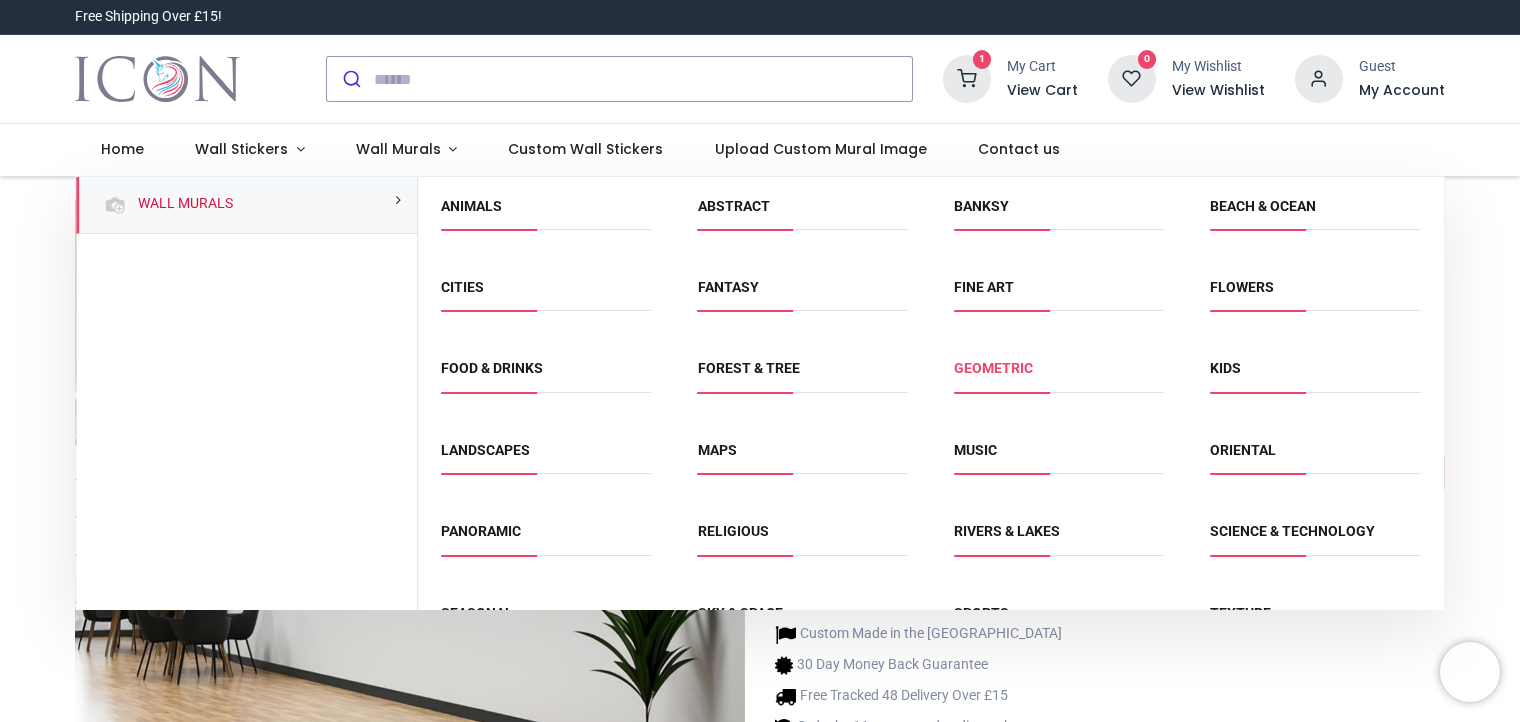 click on "Geometric" at bounding box center (993, 368) 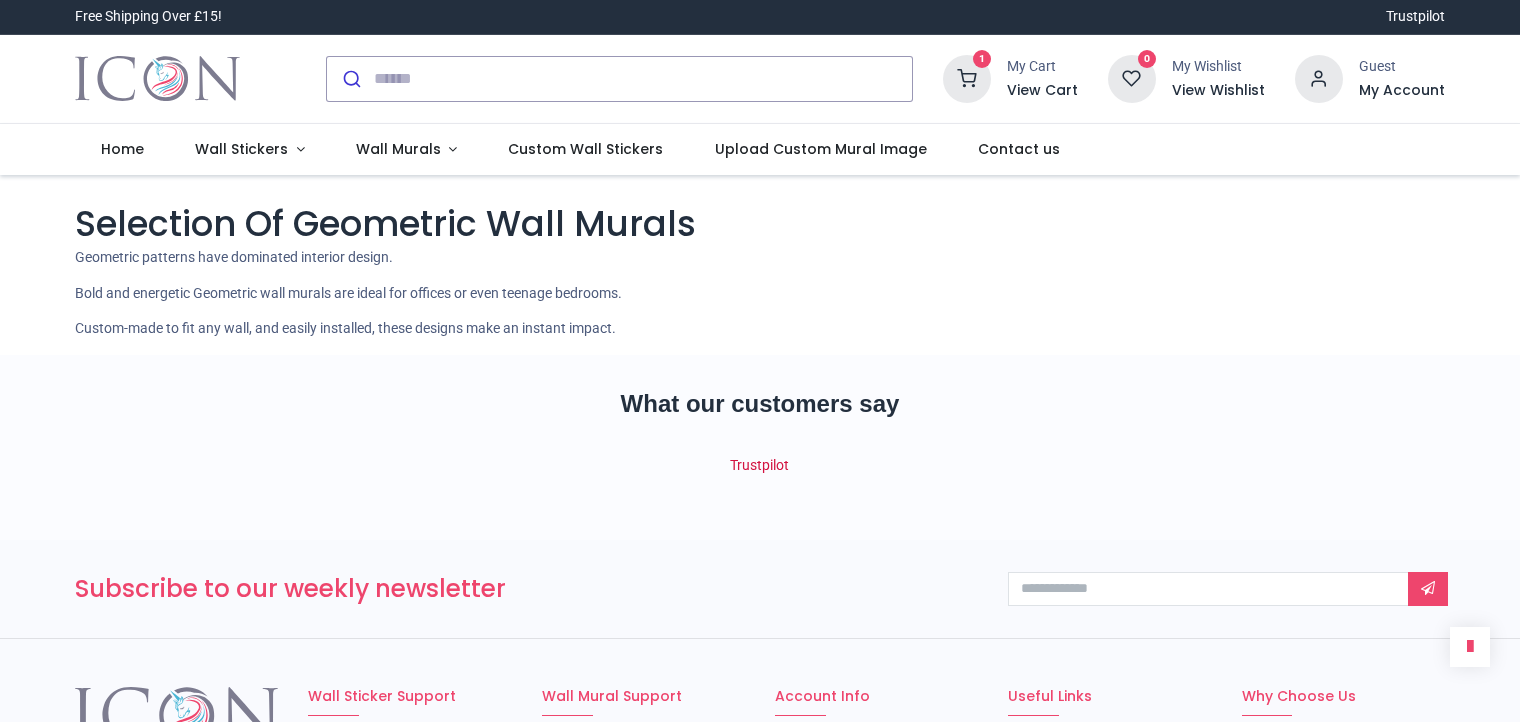 scroll, scrollTop: 0, scrollLeft: 0, axis: both 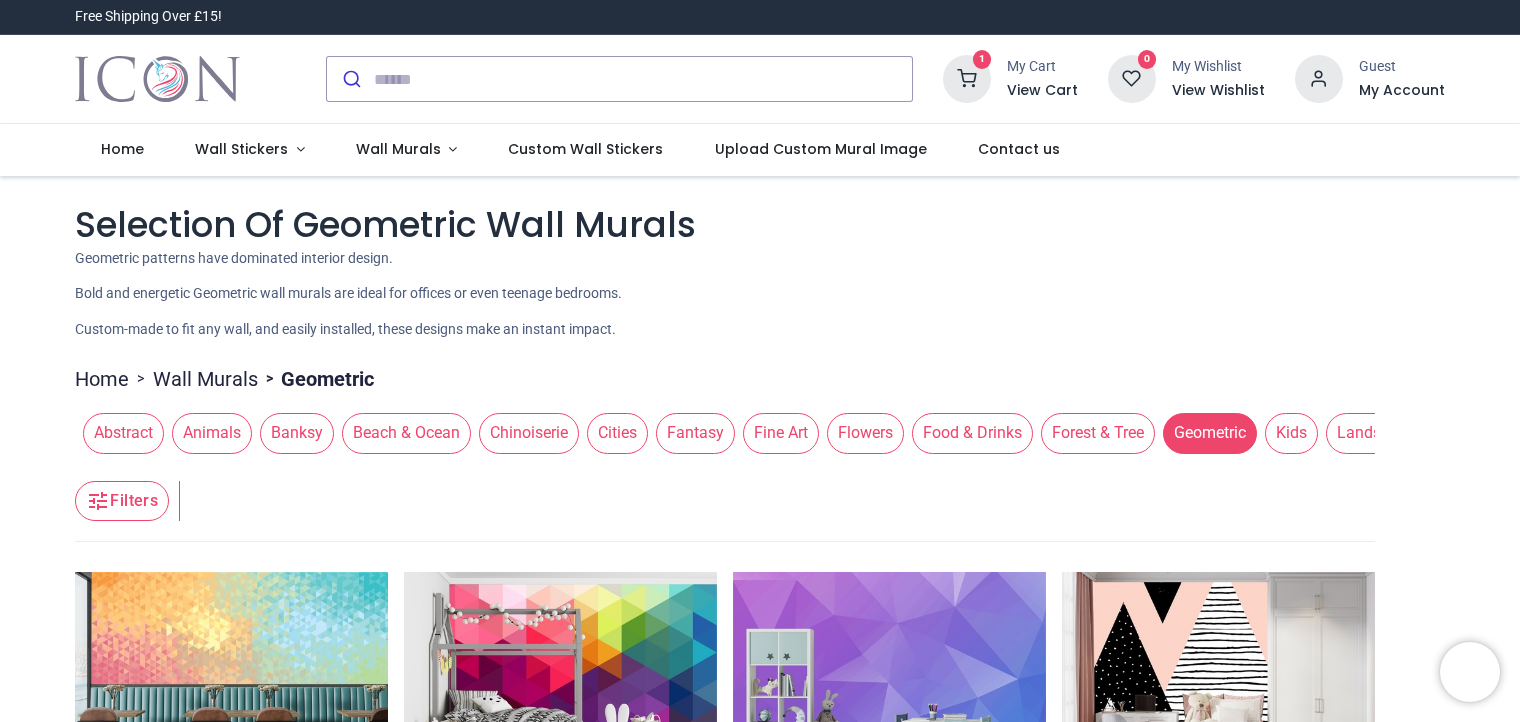 click on "Beach & Ocean" at bounding box center [406, 433] 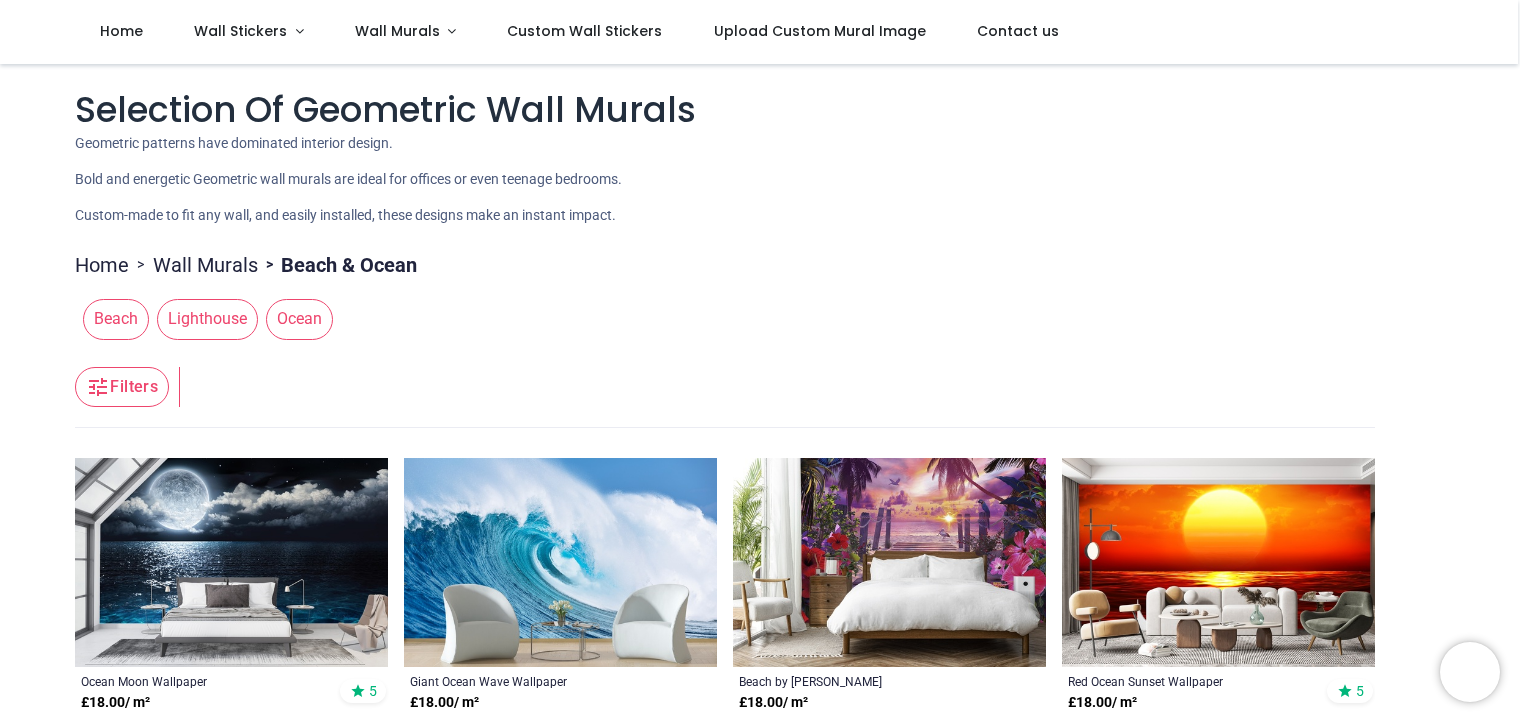 scroll, scrollTop: 0, scrollLeft: 0, axis: both 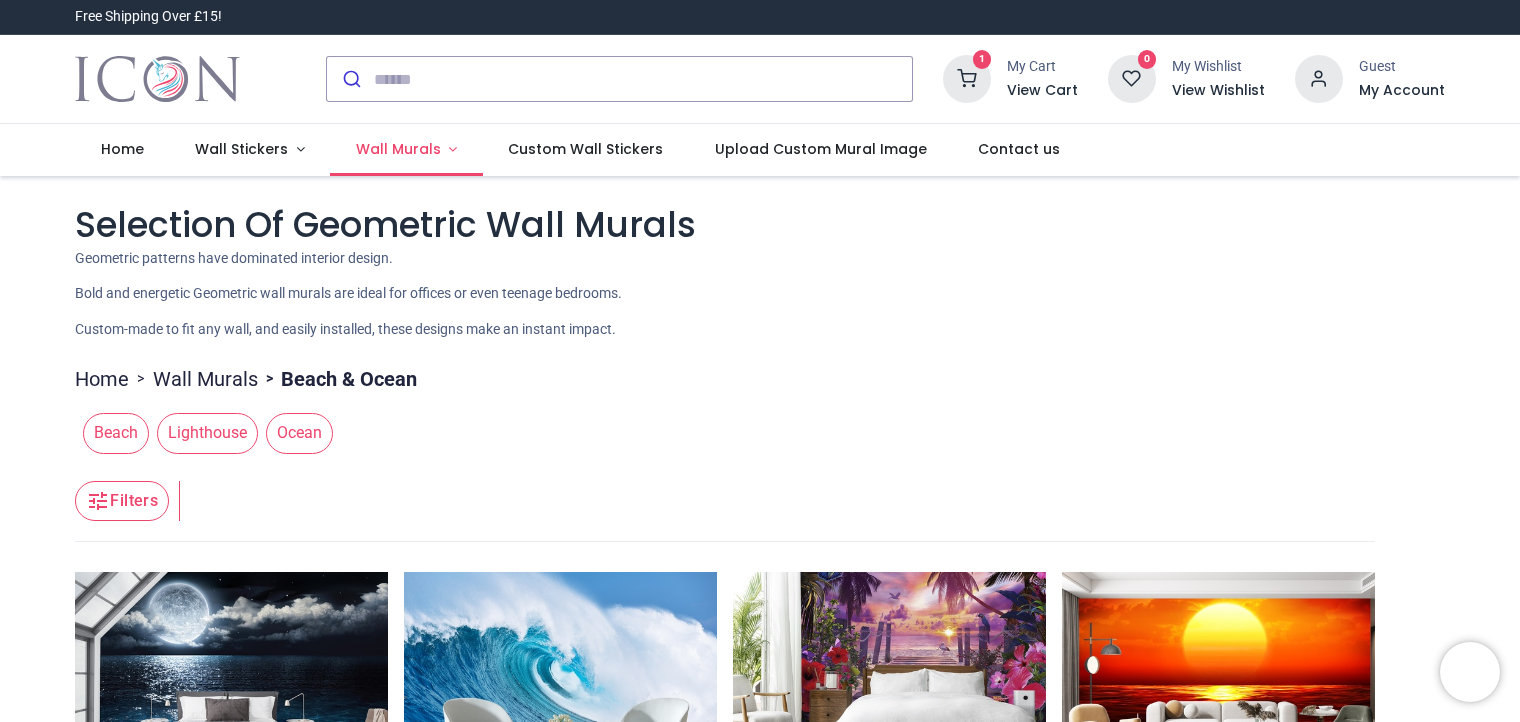 click on "Wall Murals" at bounding box center [406, 150] 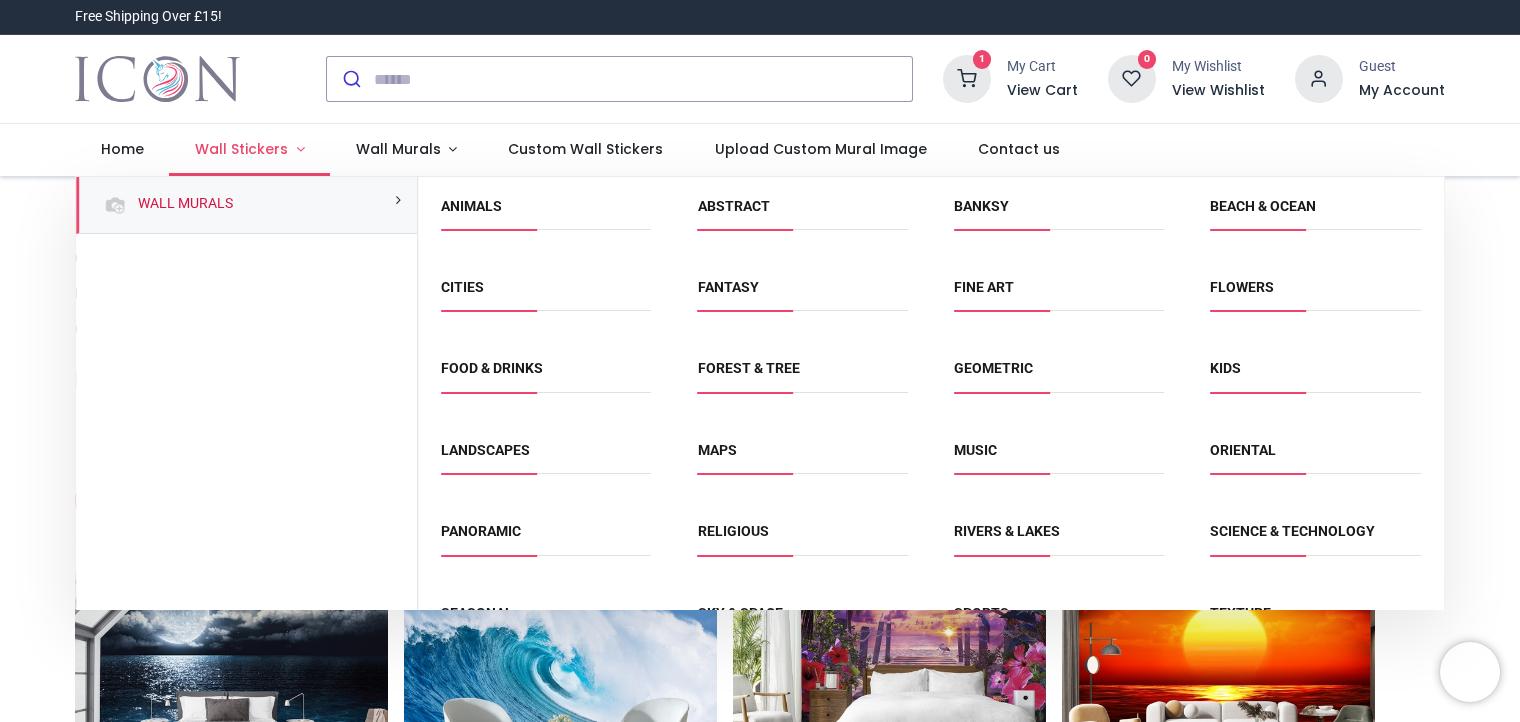 click on "Wall Stickers" at bounding box center (249, 150) 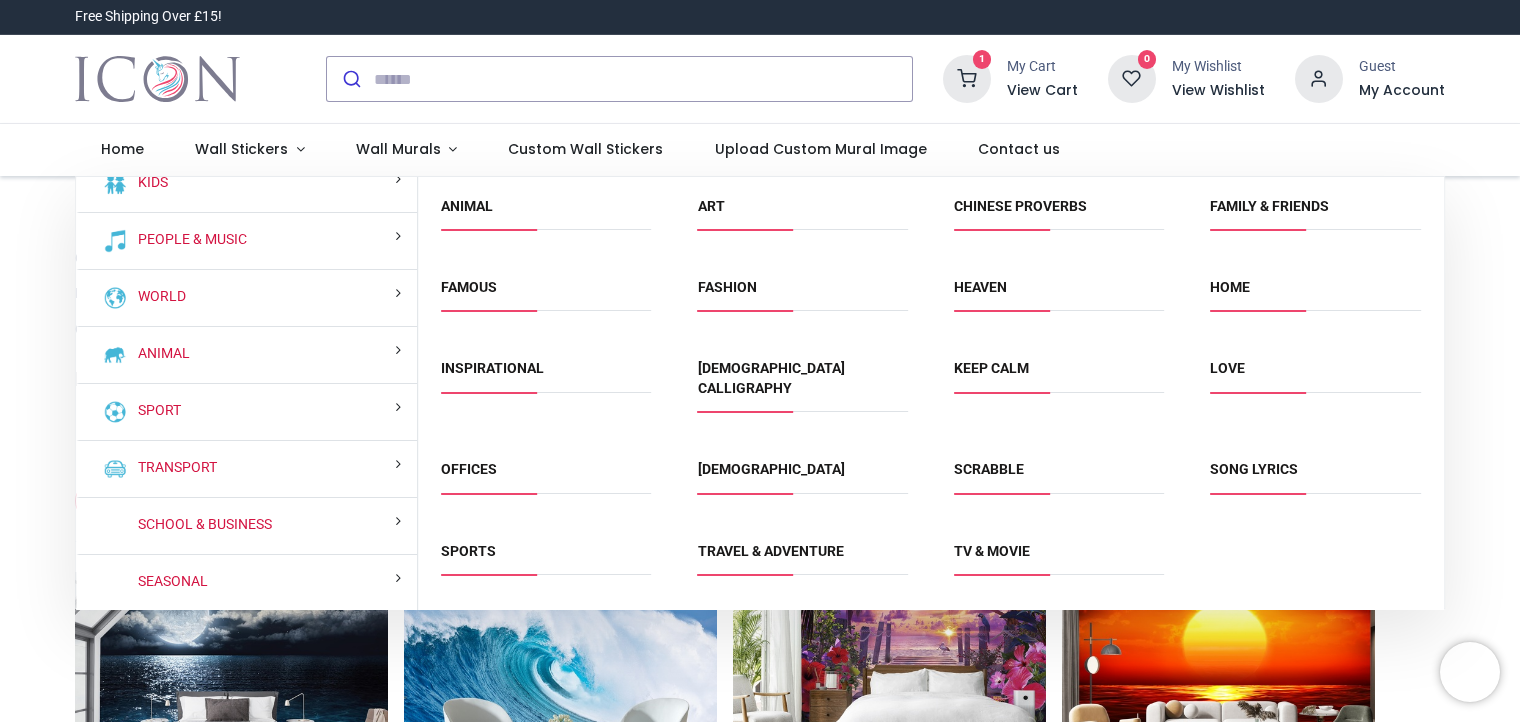 scroll, scrollTop: 0, scrollLeft: 0, axis: both 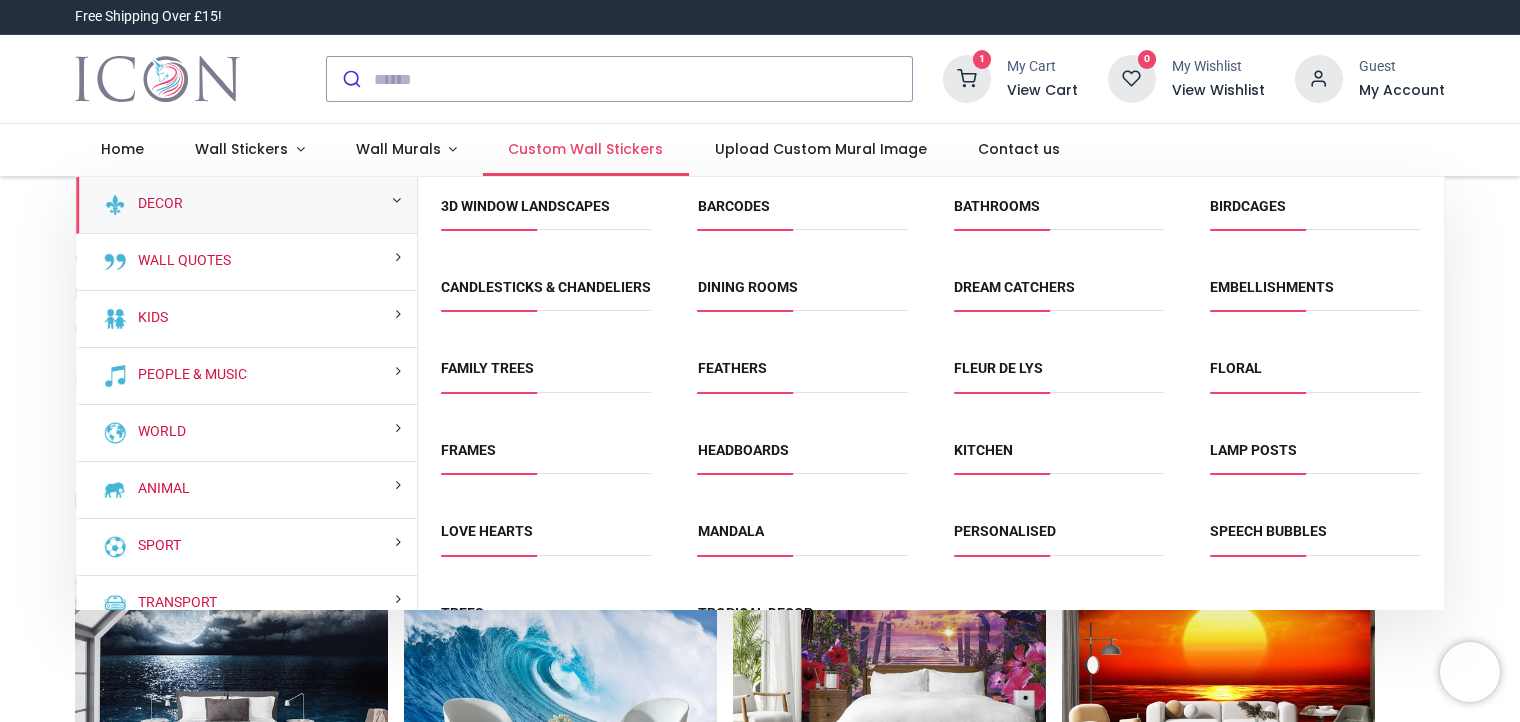 click on "Custom Wall Stickers" at bounding box center [585, 149] 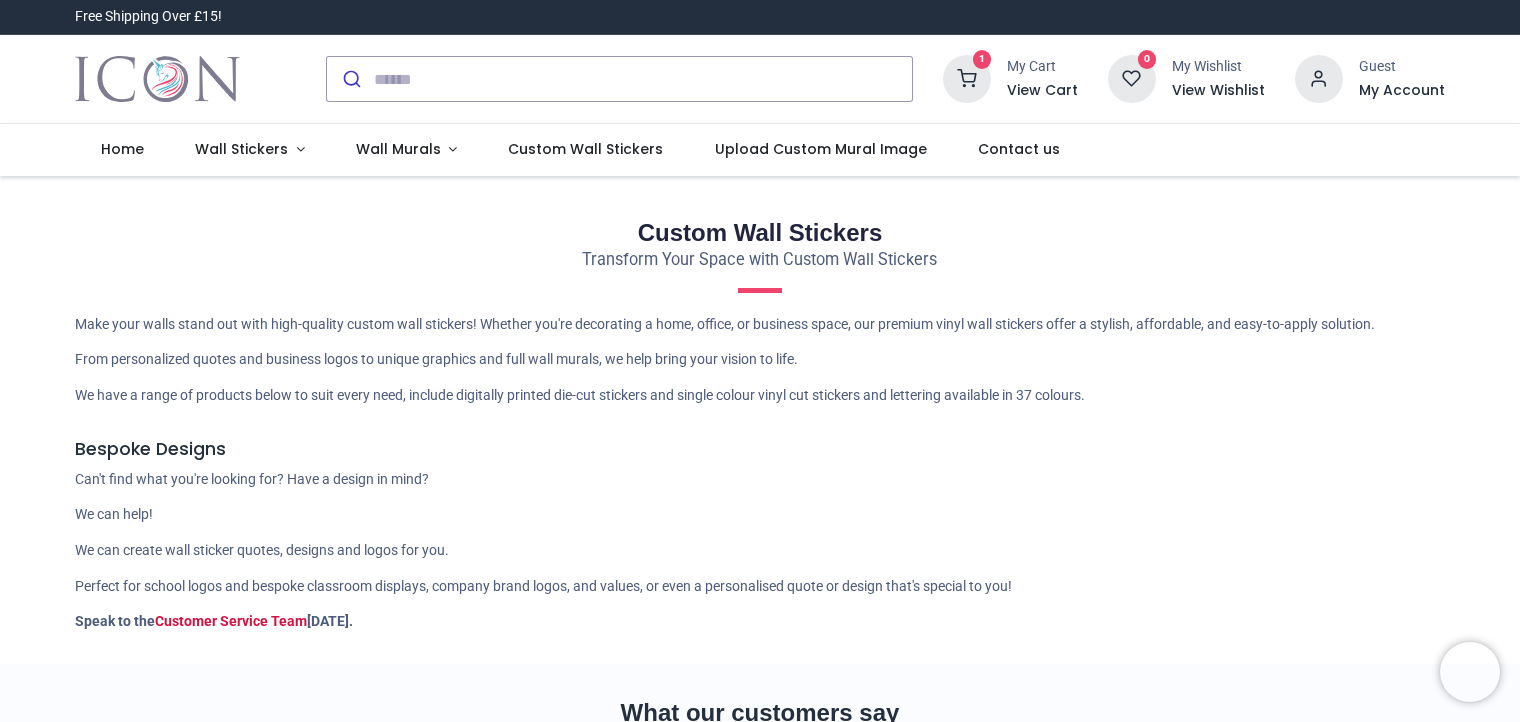 scroll, scrollTop: 0, scrollLeft: 0, axis: both 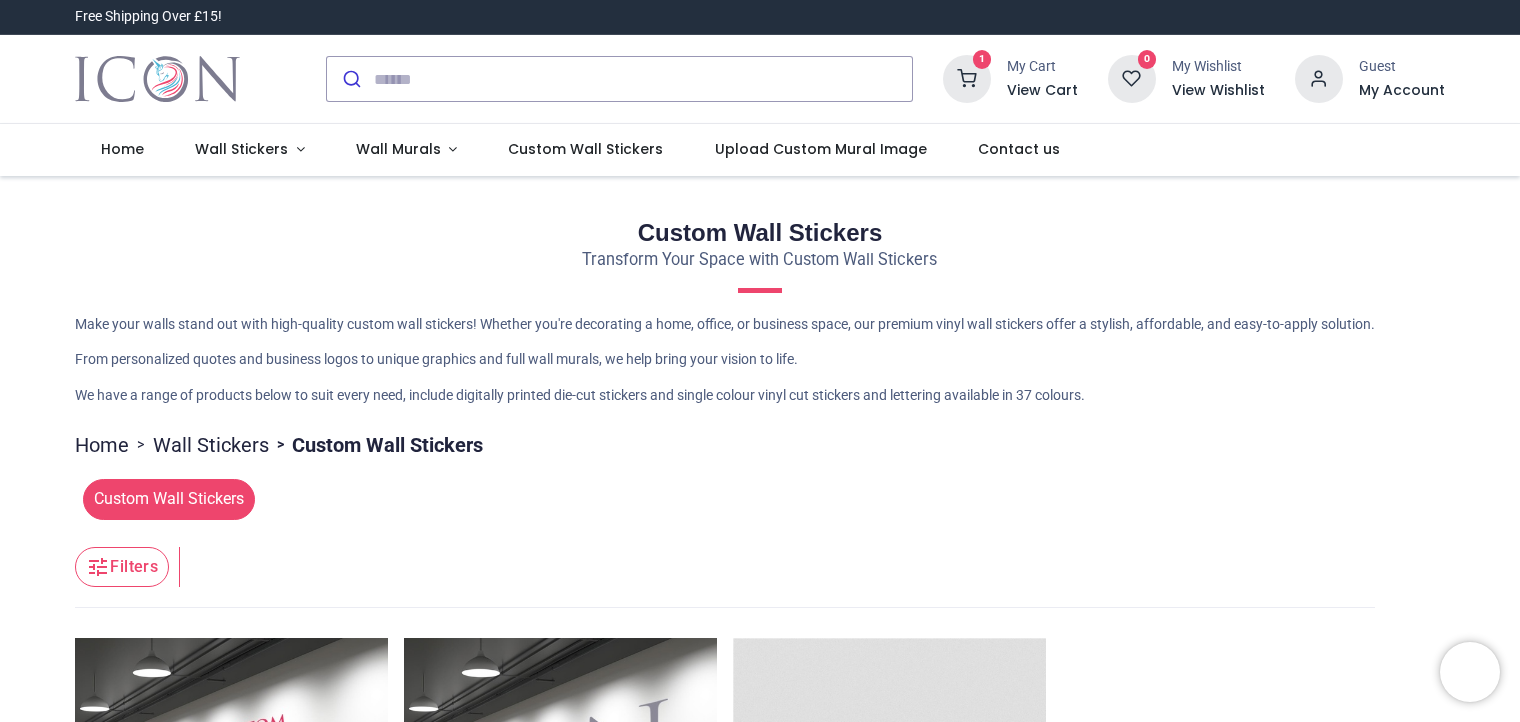 click on "My Cart" at bounding box center (1042, 67) 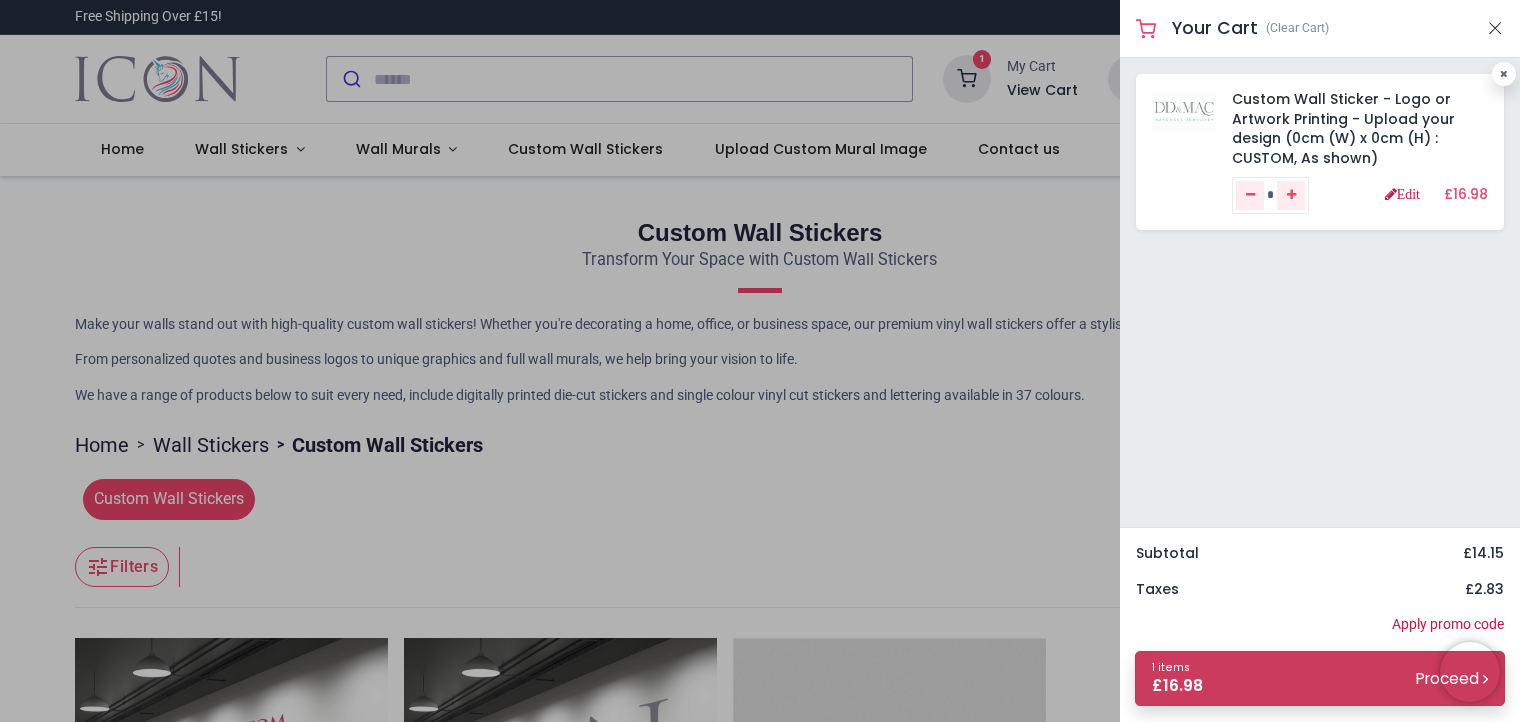 click on "1 items
£  16.98
Proceed" at bounding box center [1320, 678] 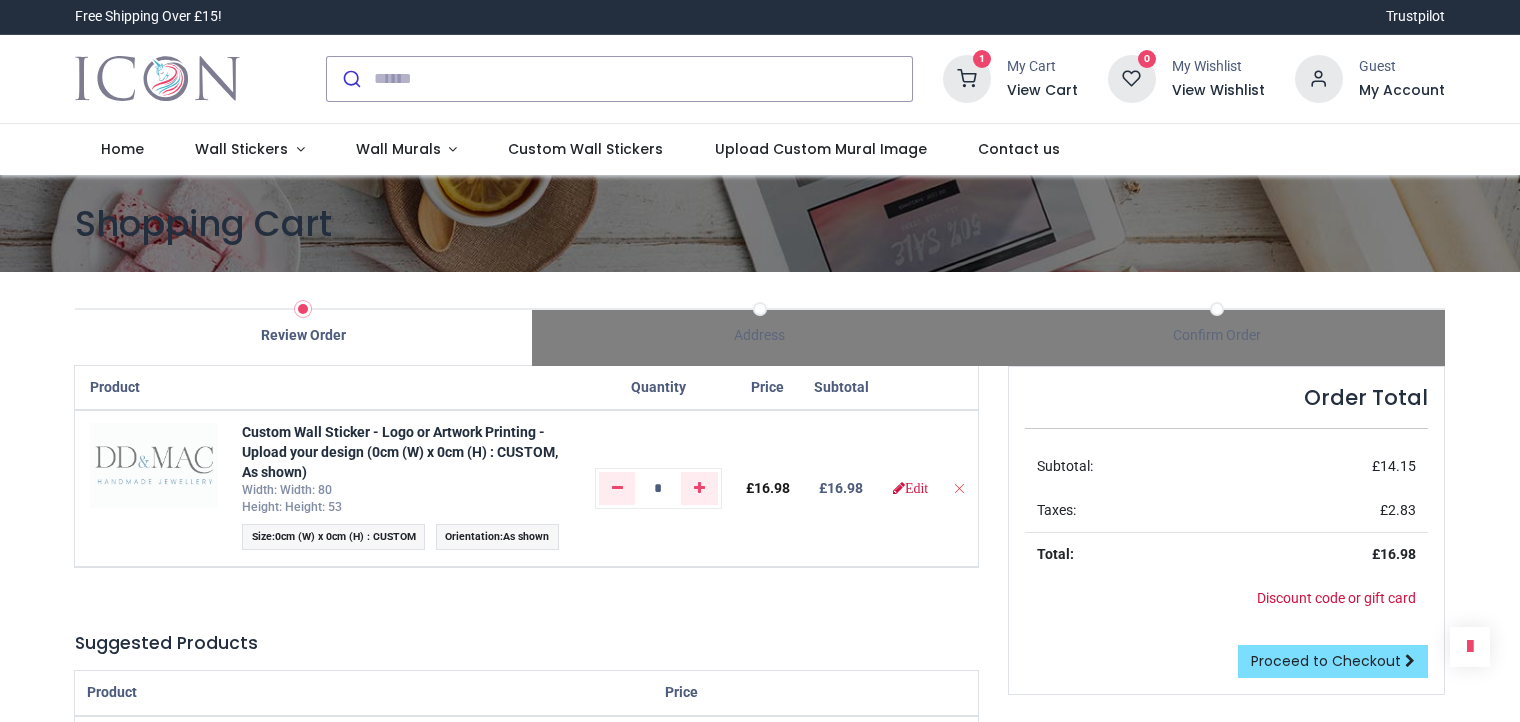 scroll, scrollTop: 0, scrollLeft: 0, axis: both 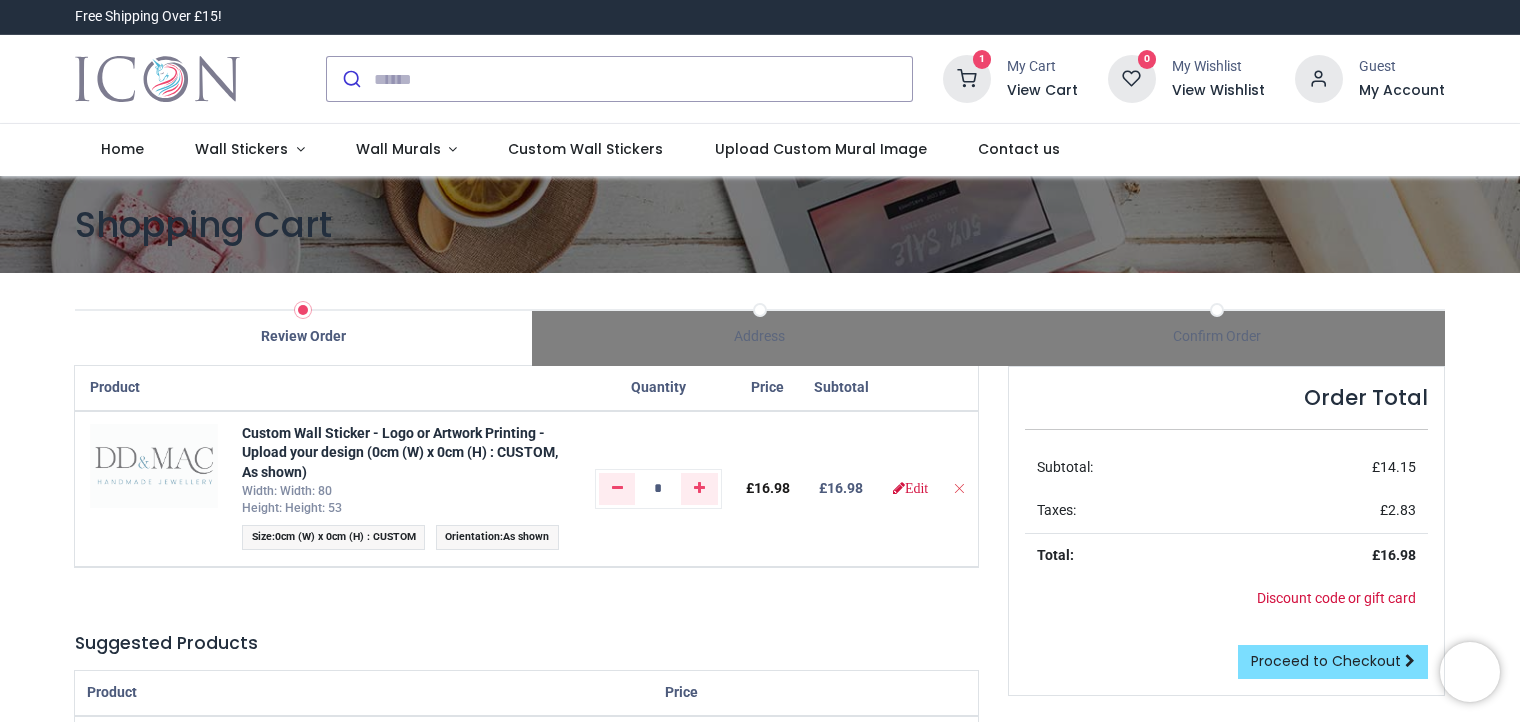 drag, startPoint x: 1514, startPoint y: 247, endPoint x: 1522, endPoint y: 317, distance: 70.45566 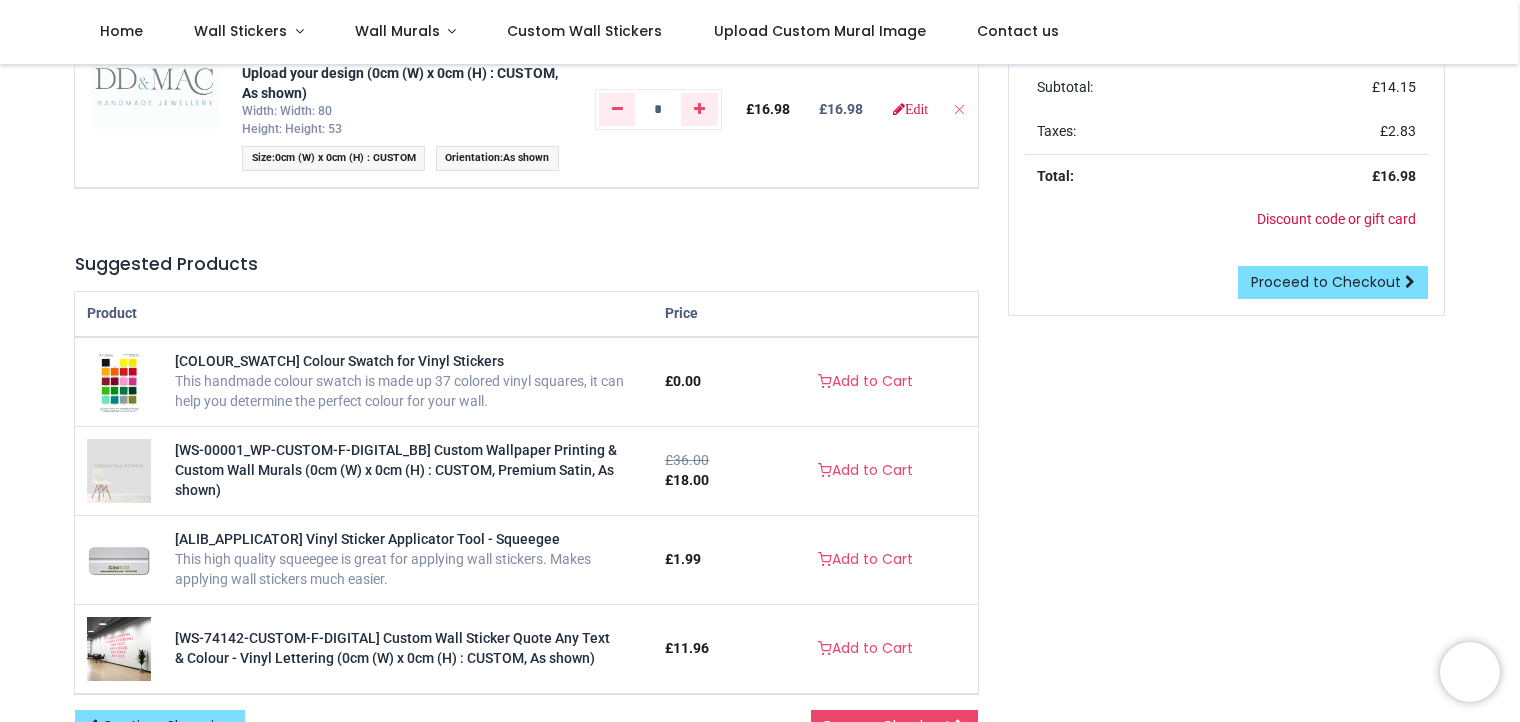 scroll, scrollTop: 240, scrollLeft: 0, axis: vertical 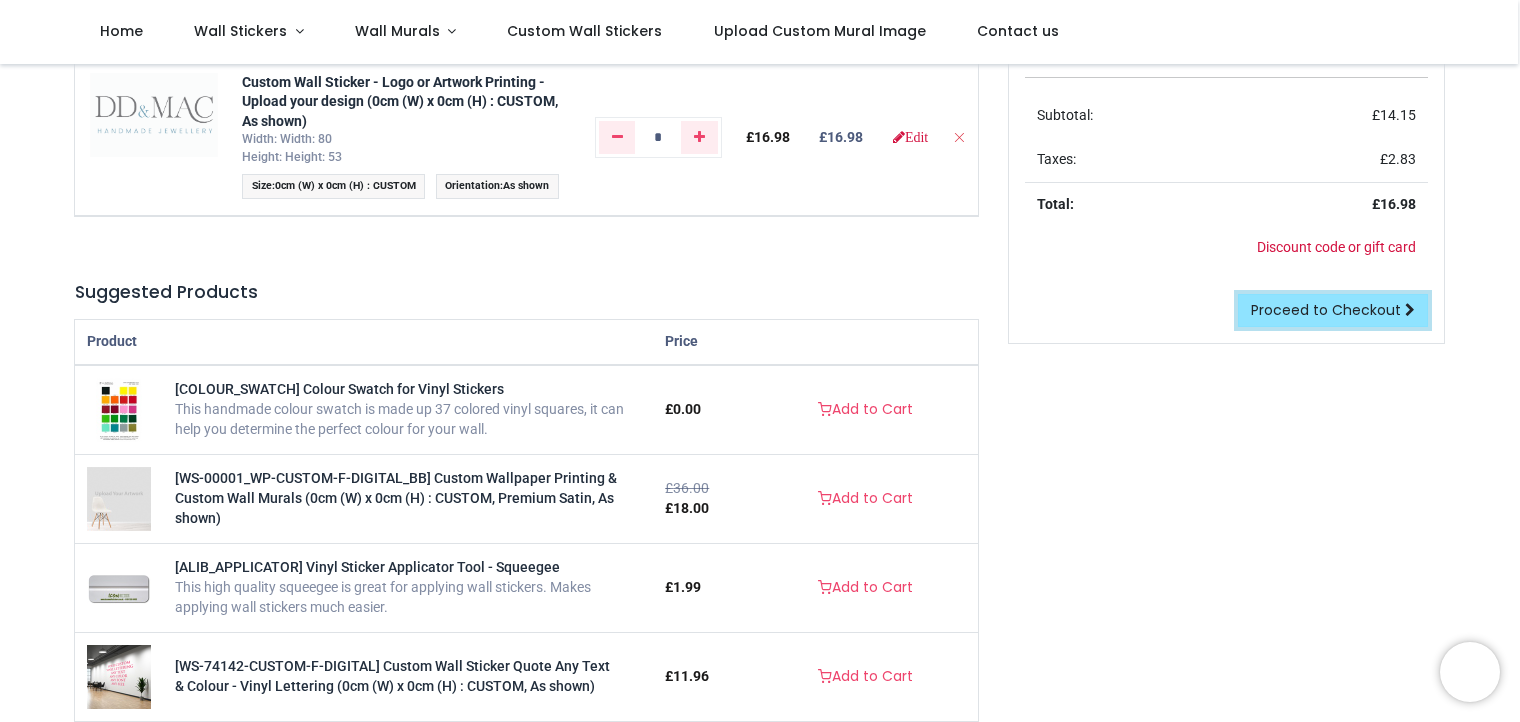 click on "Proceed to Checkout" at bounding box center [1326, 310] 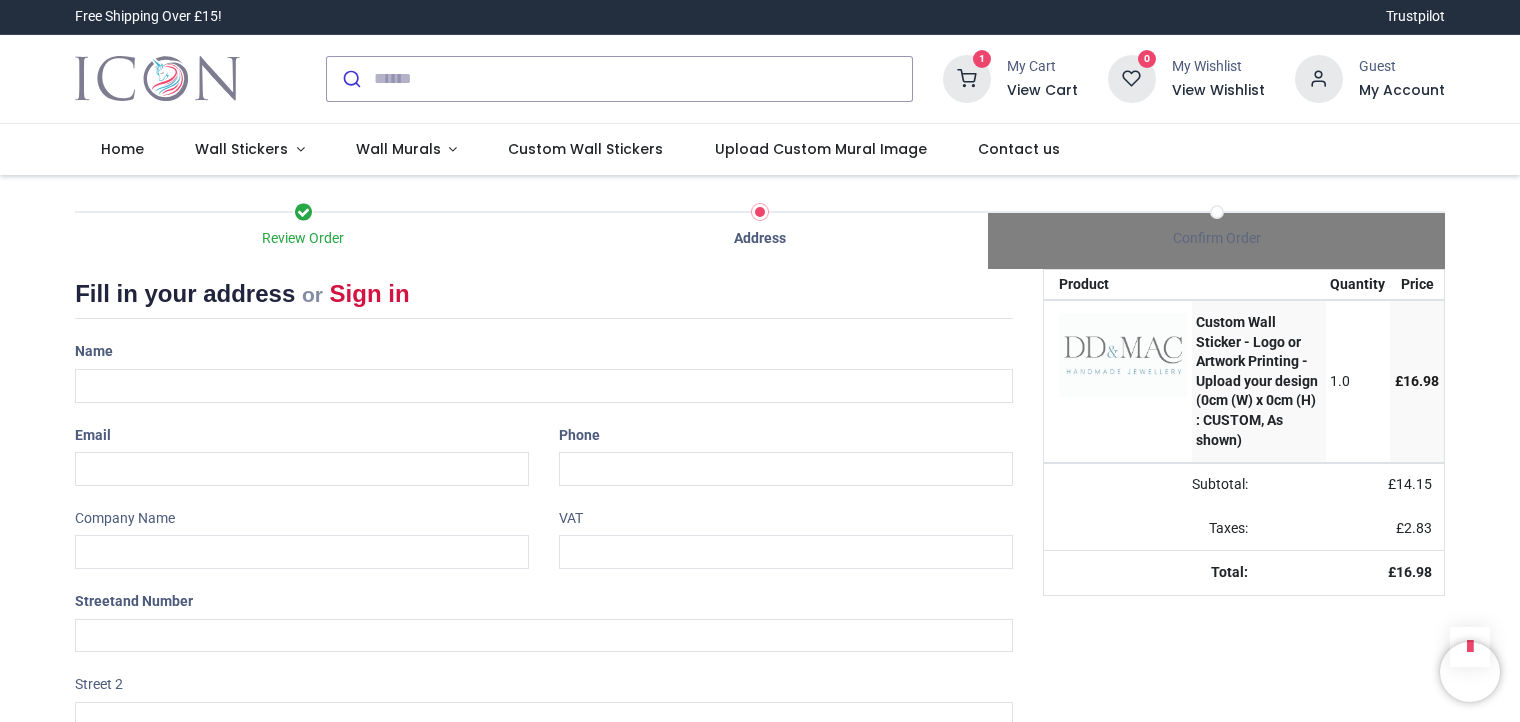 select on "***" 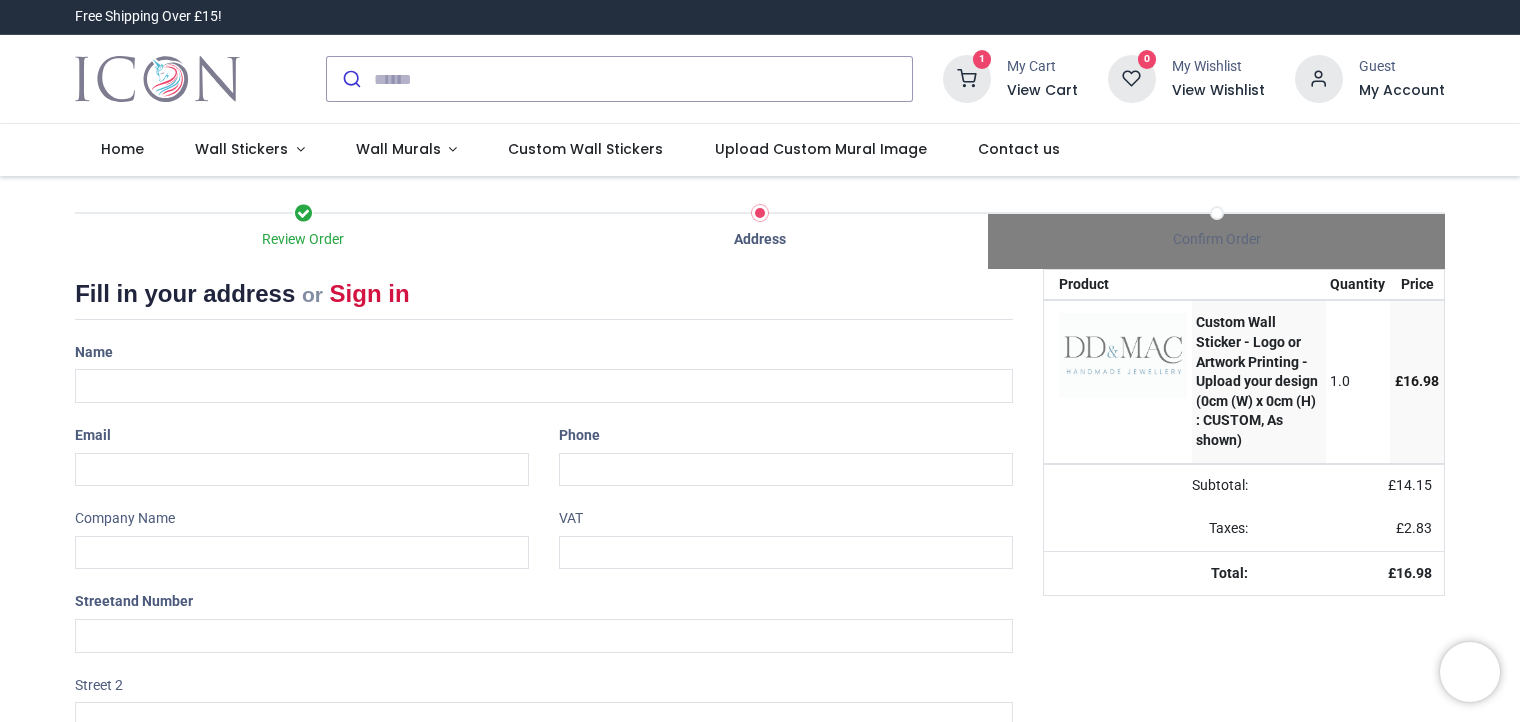 scroll, scrollTop: 0, scrollLeft: 0, axis: both 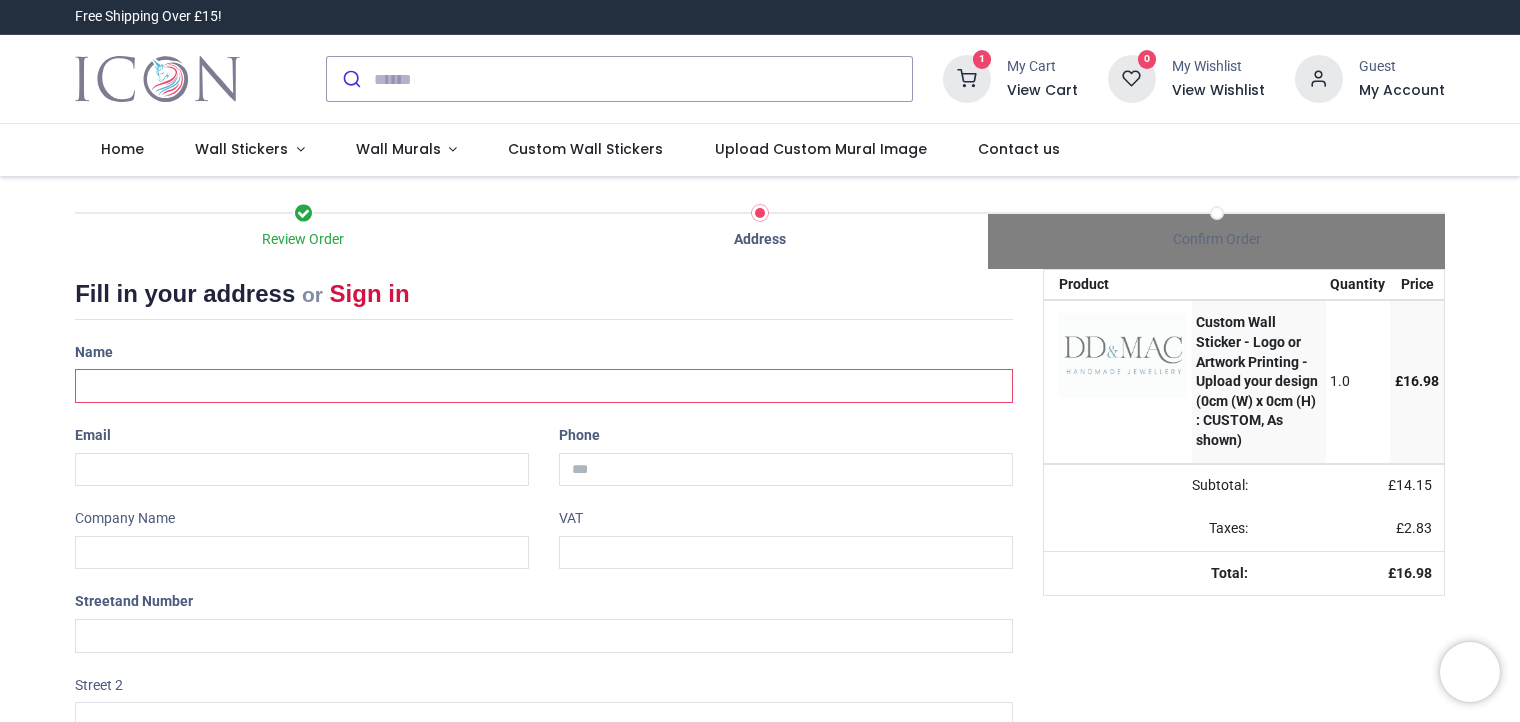 click at bounding box center [544, 386] 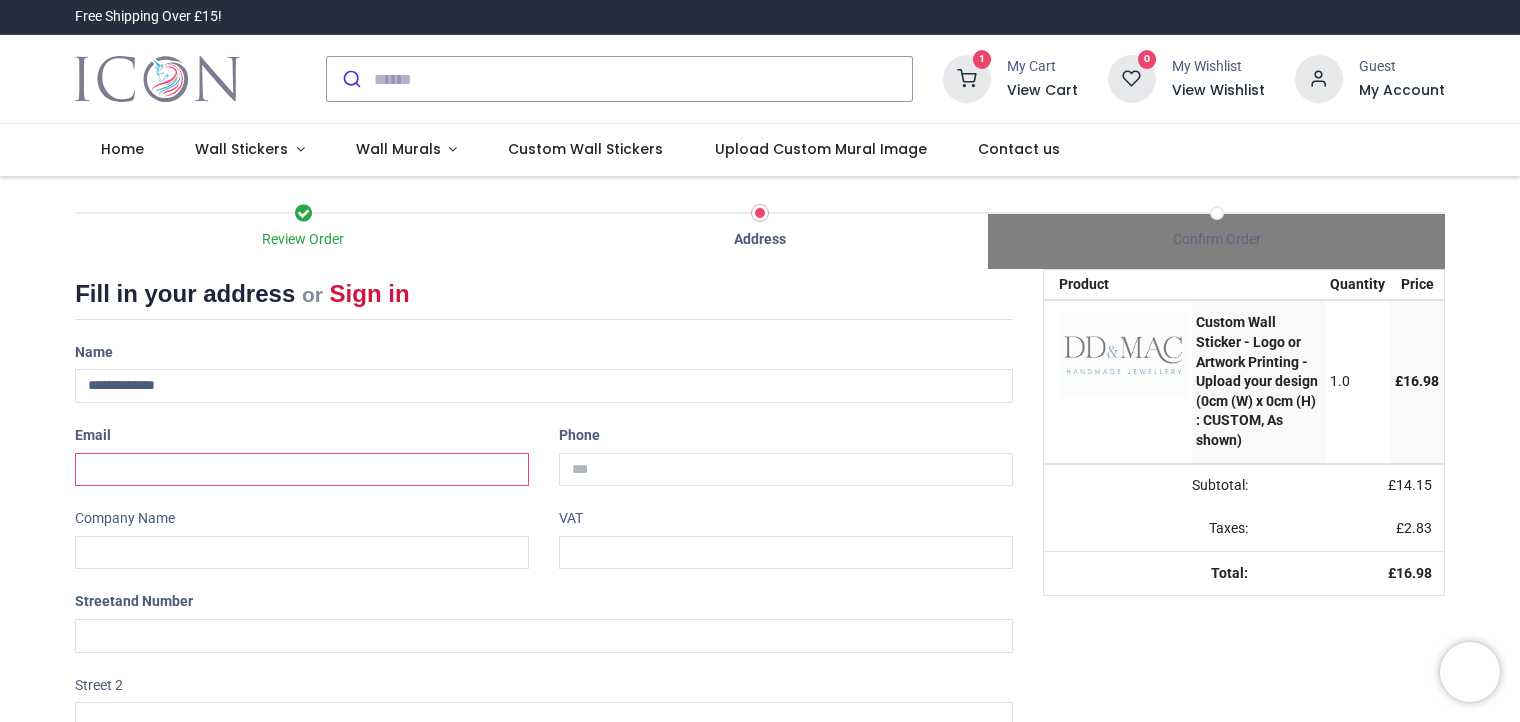 click at bounding box center (302, 470) 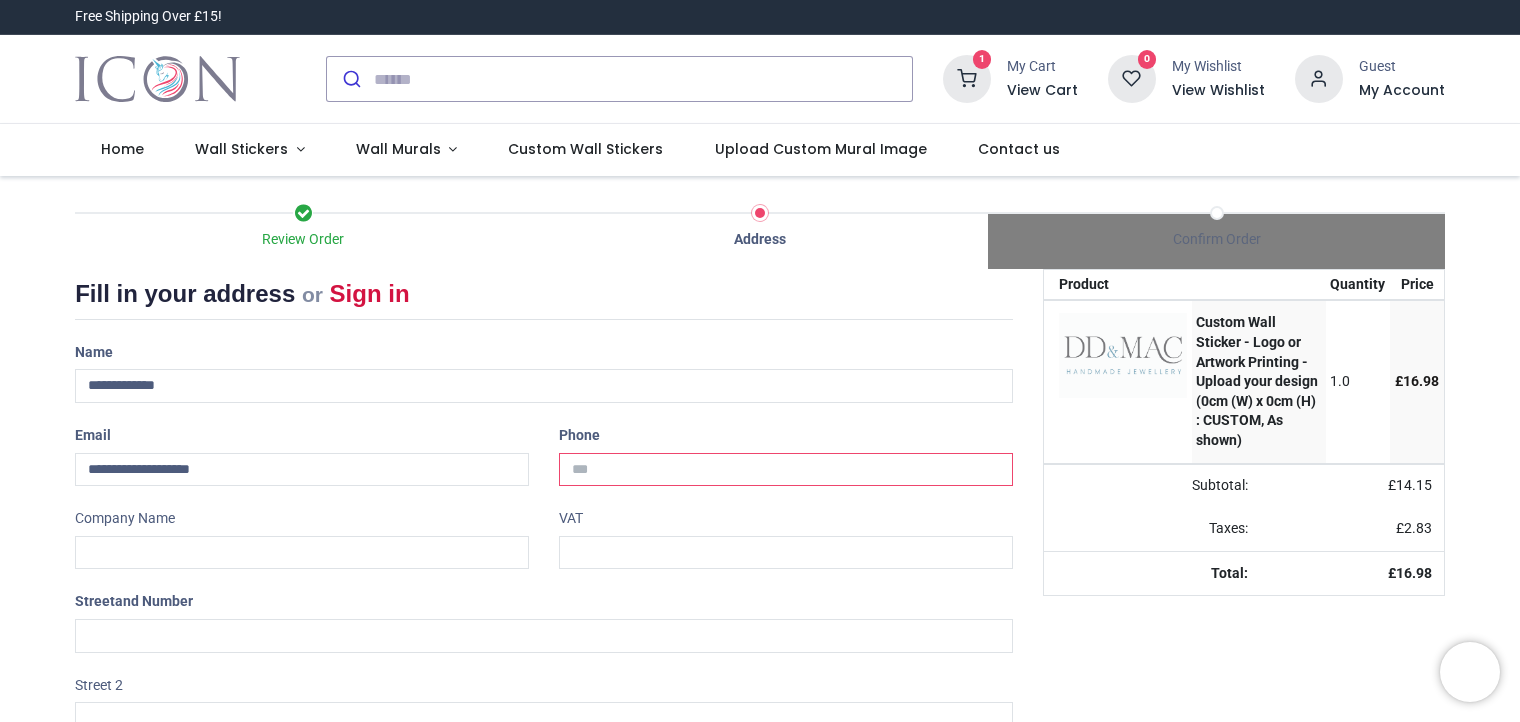 click at bounding box center (786, 470) 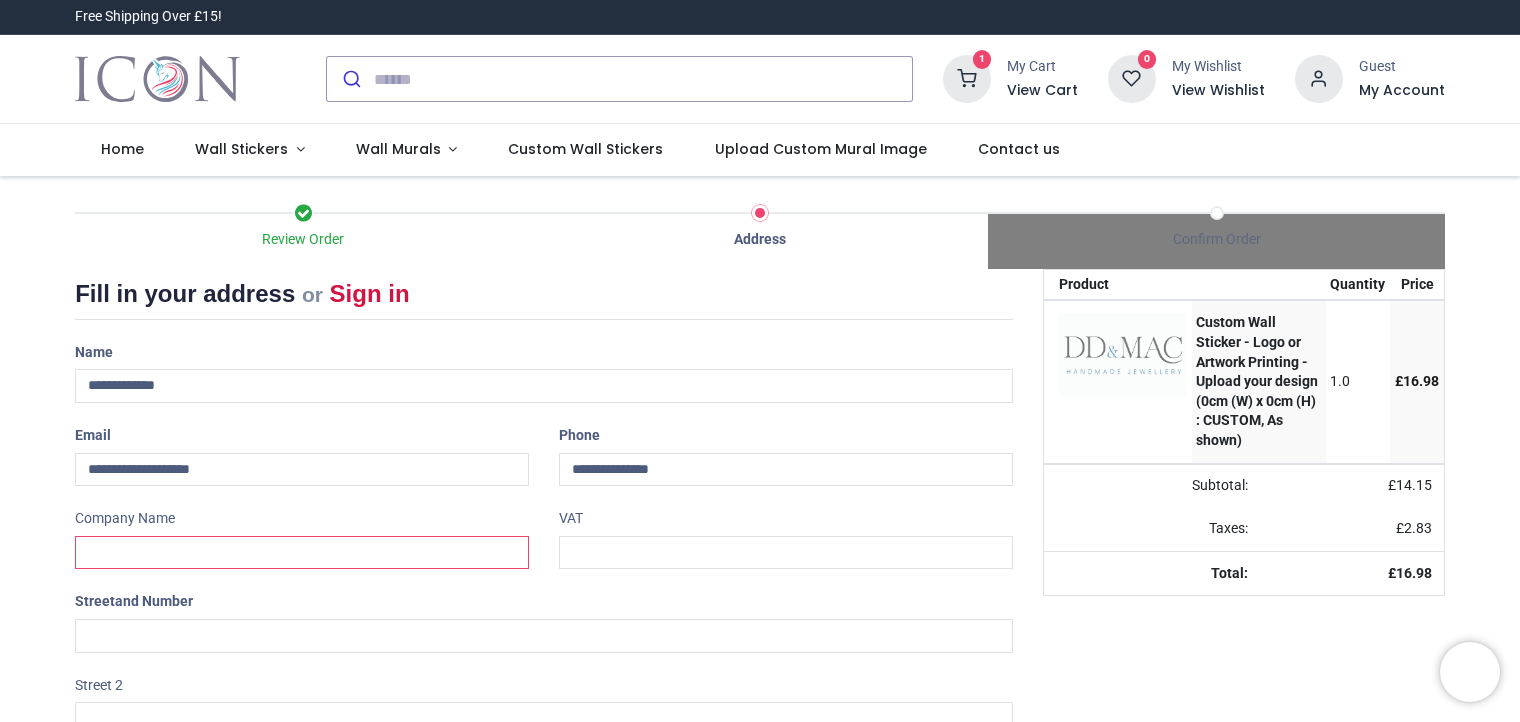 click at bounding box center [302, 553] 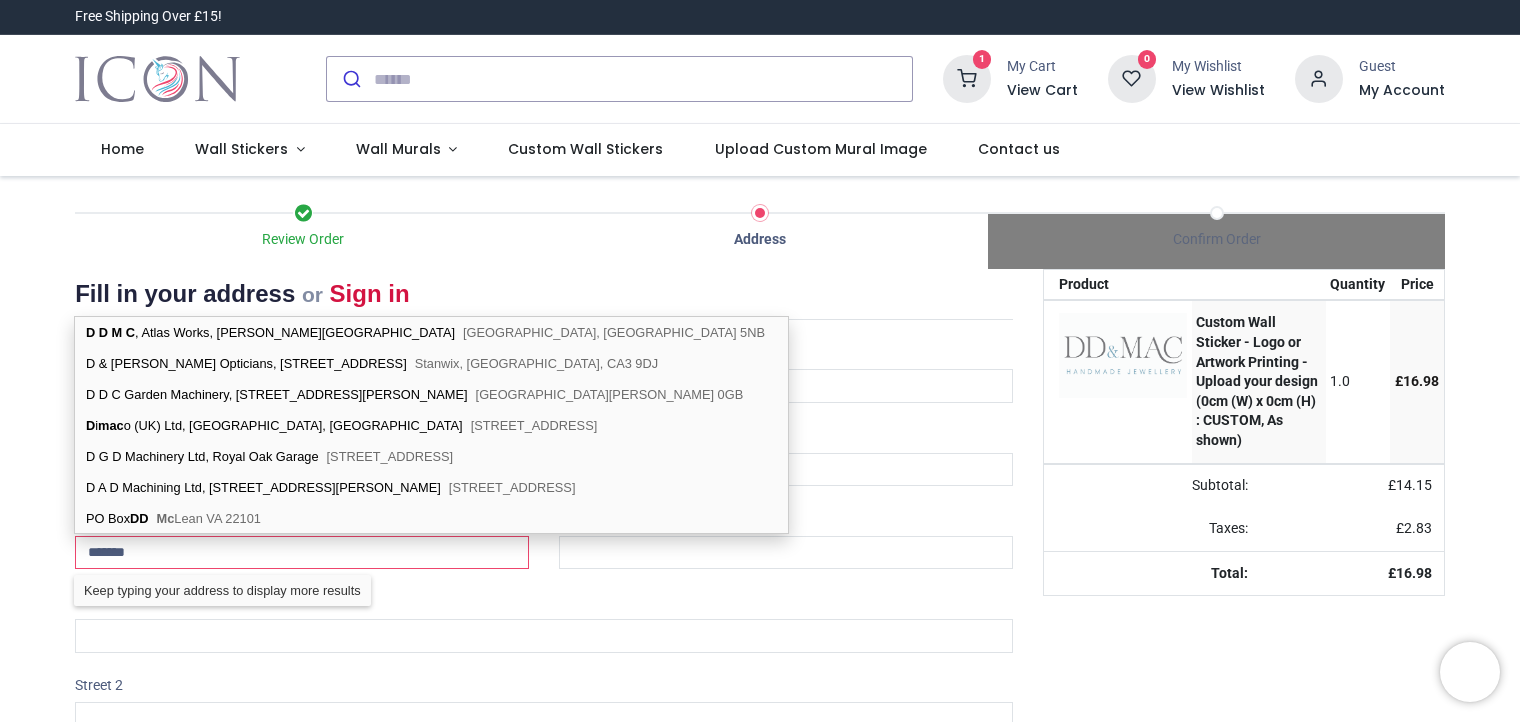 type on "*******" 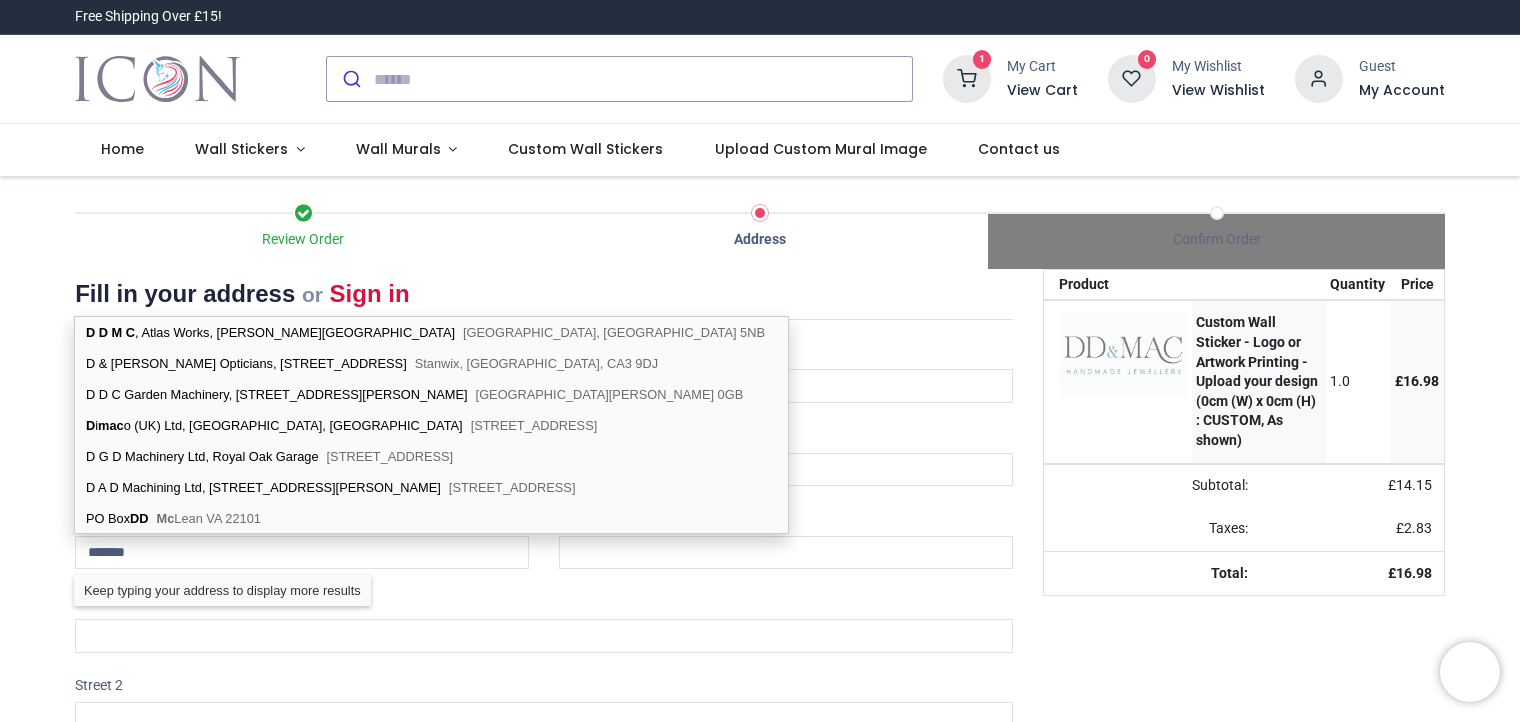 click on "Street   and Number" at bounding box center (544, 618) 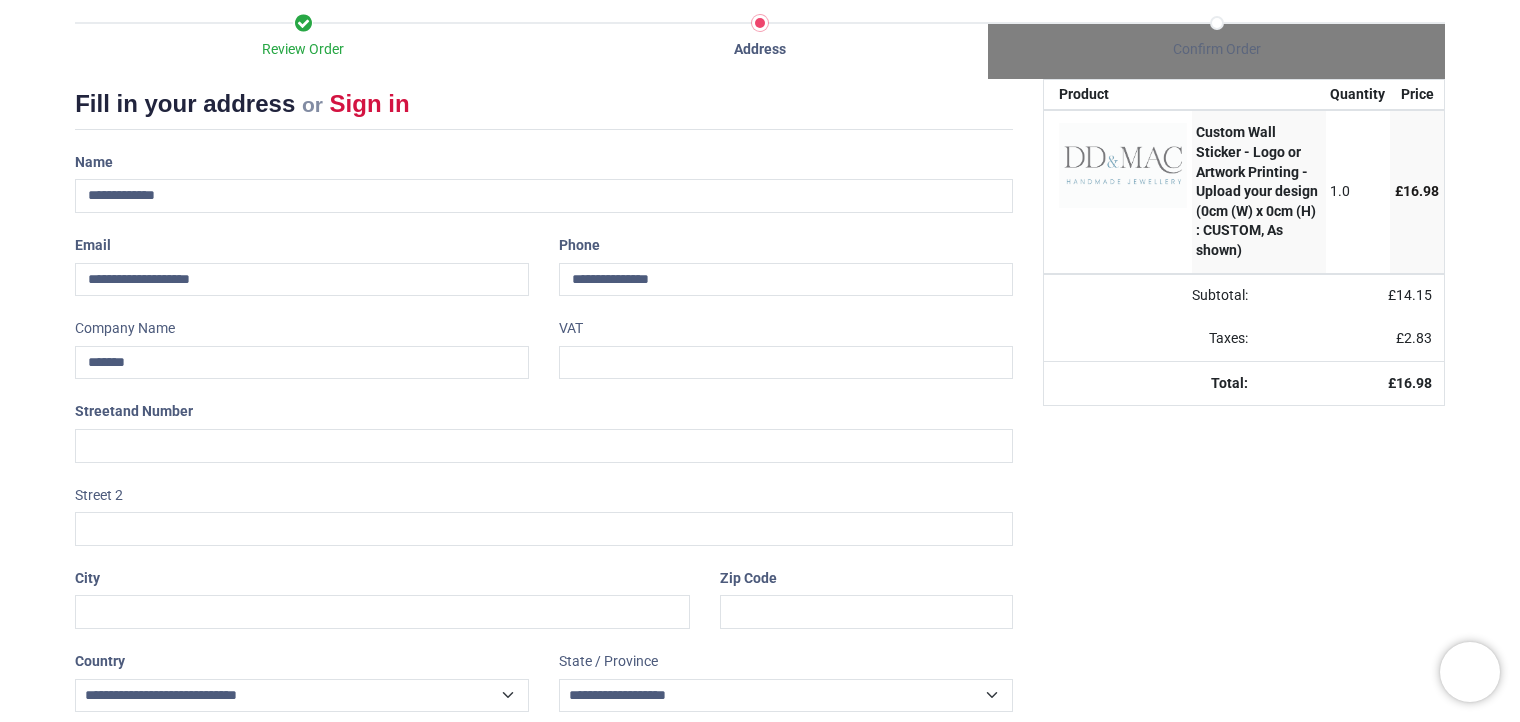 scroll, scrollTop: 200, scrollLeft: 0, axis: vertical 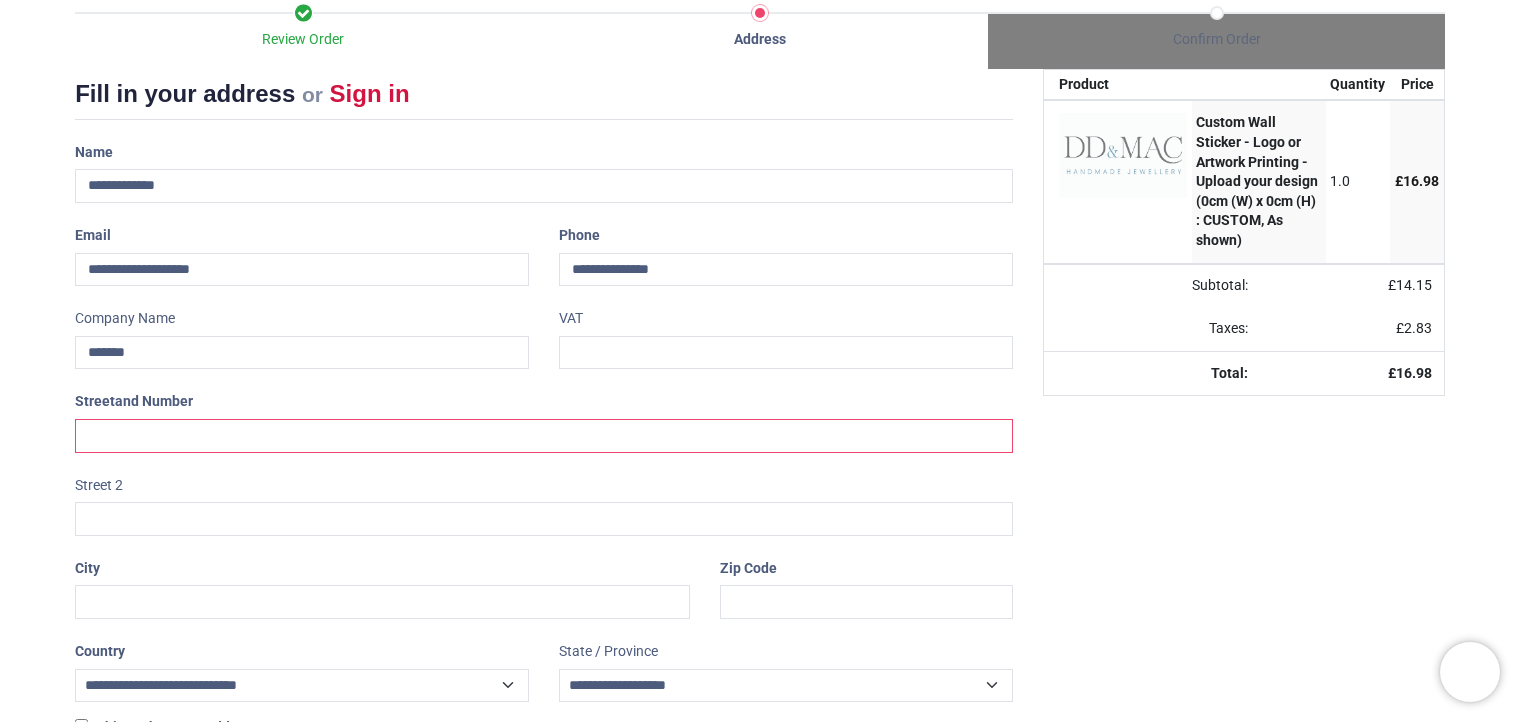 click at bounding box center [544, 436] 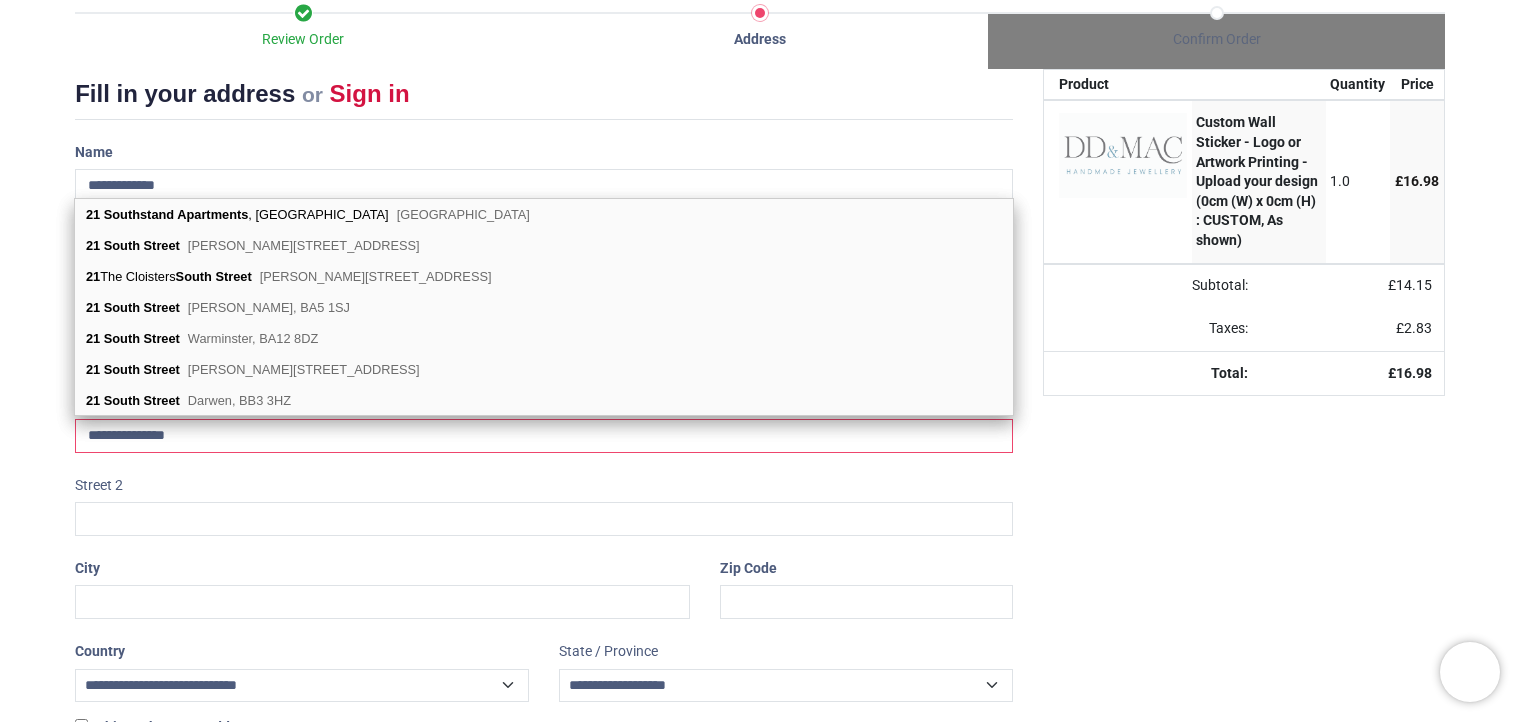 type on "**********" 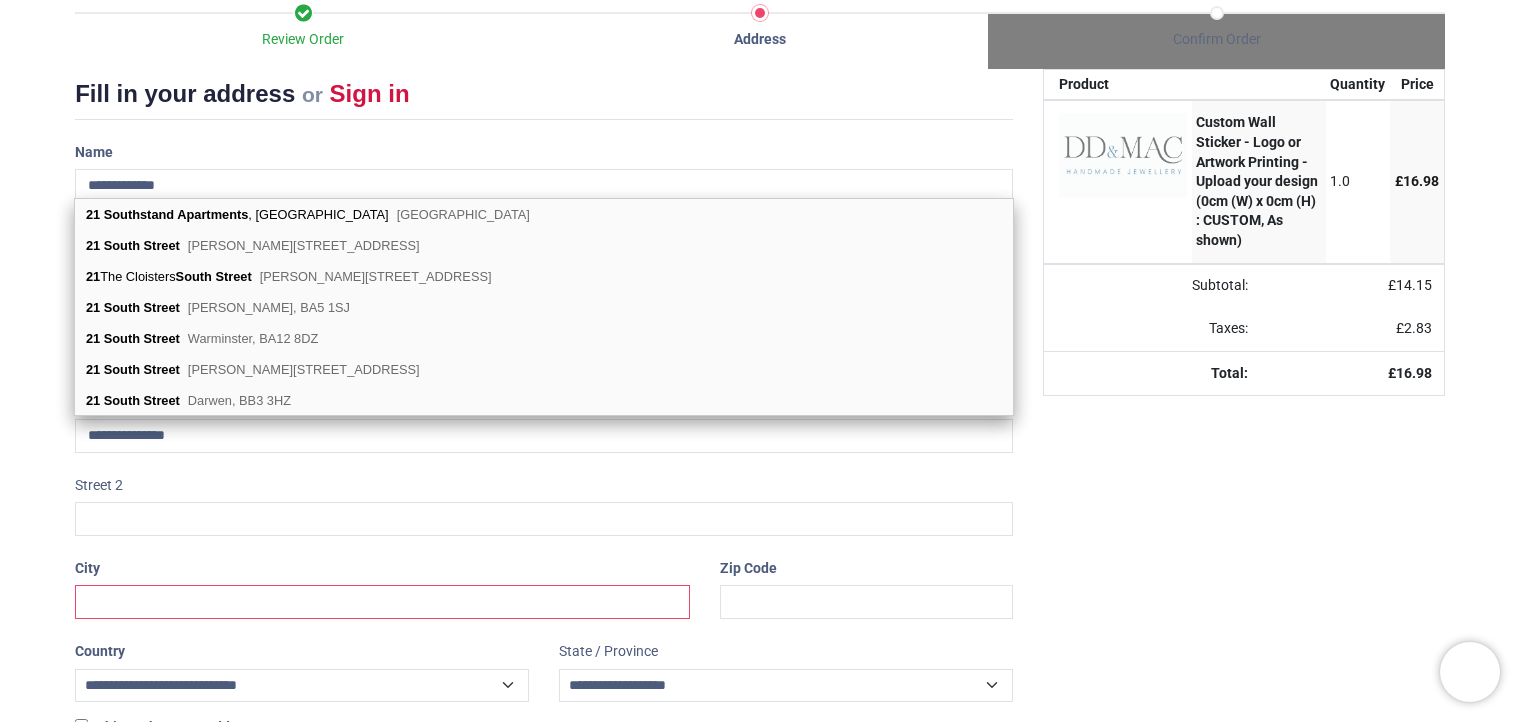 click at bounding box center (382, 602) 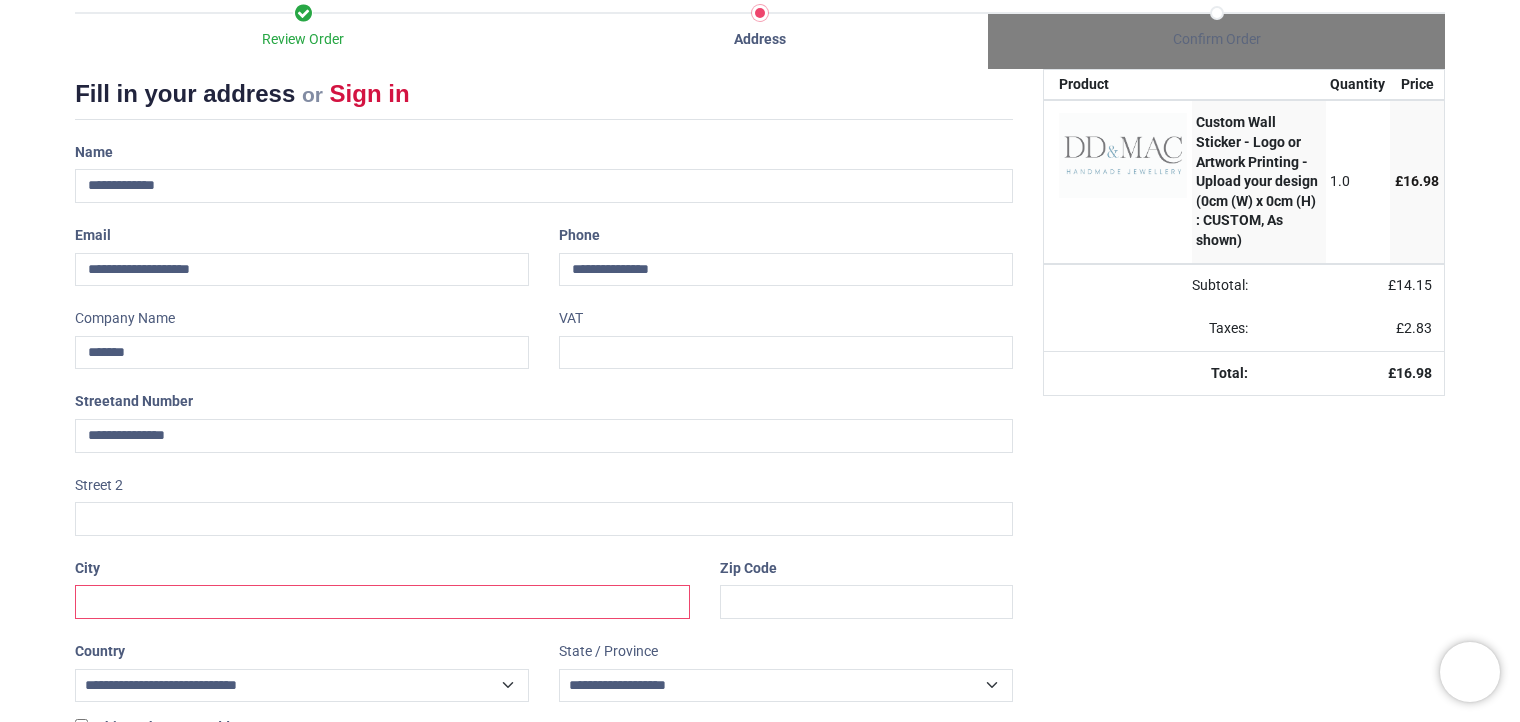 type on "**********" 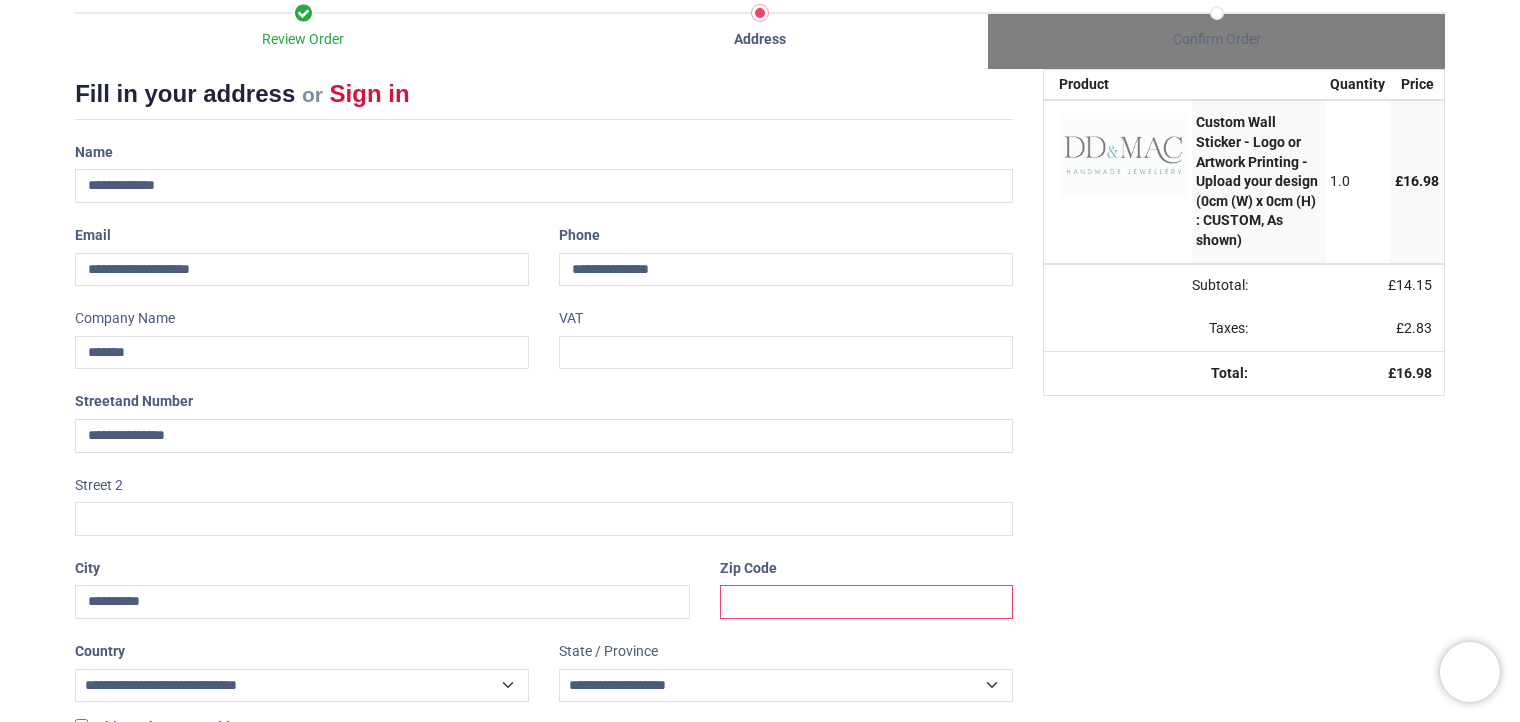 click at bounding box center [866, 602] 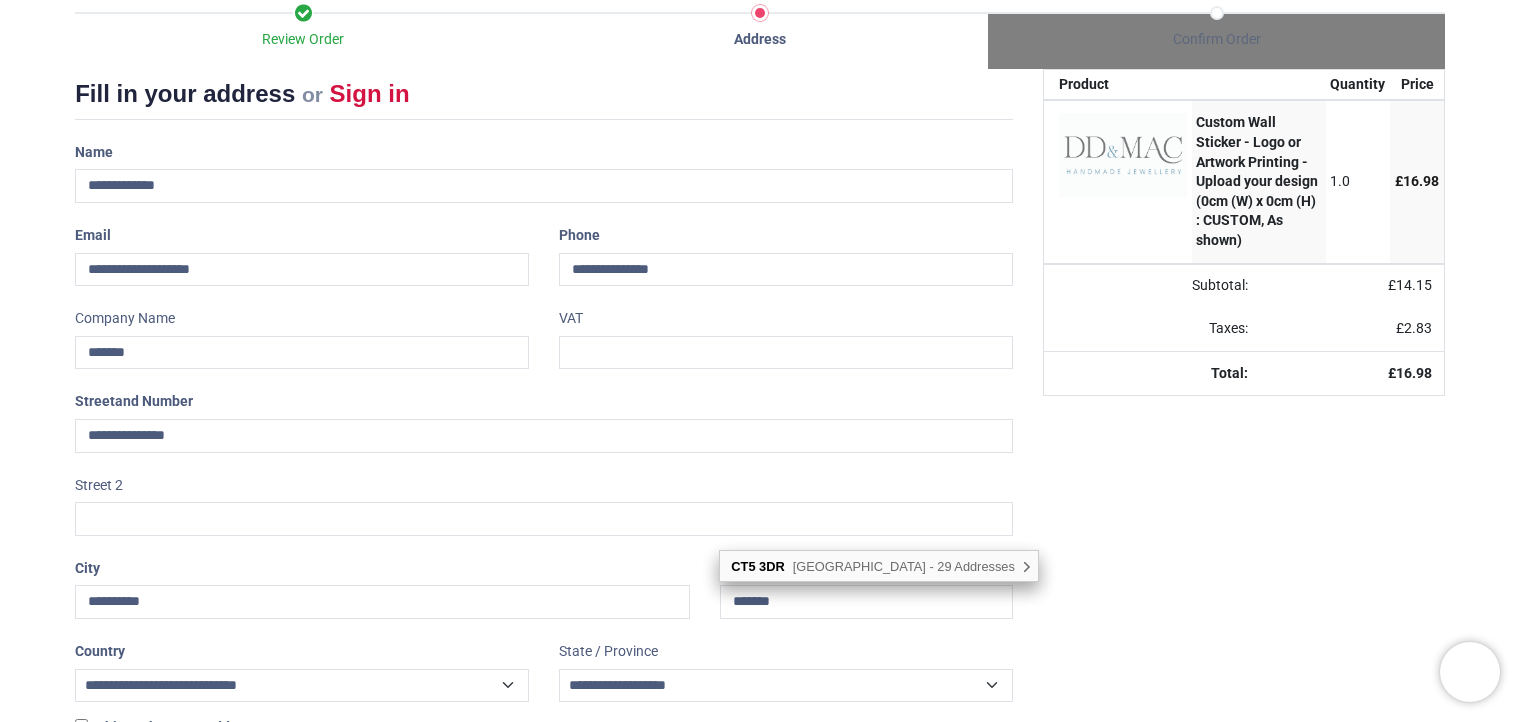 click on "Your order:    £  16.98
Product
Quantity
Price
Custom Wall Sticker - Logo or Artwork Printing - Upload your design (0cm (W) x 0cm (H) : CUSTOM, As shown)
1.0 £  16.98" at bounding box center (1244, 438) 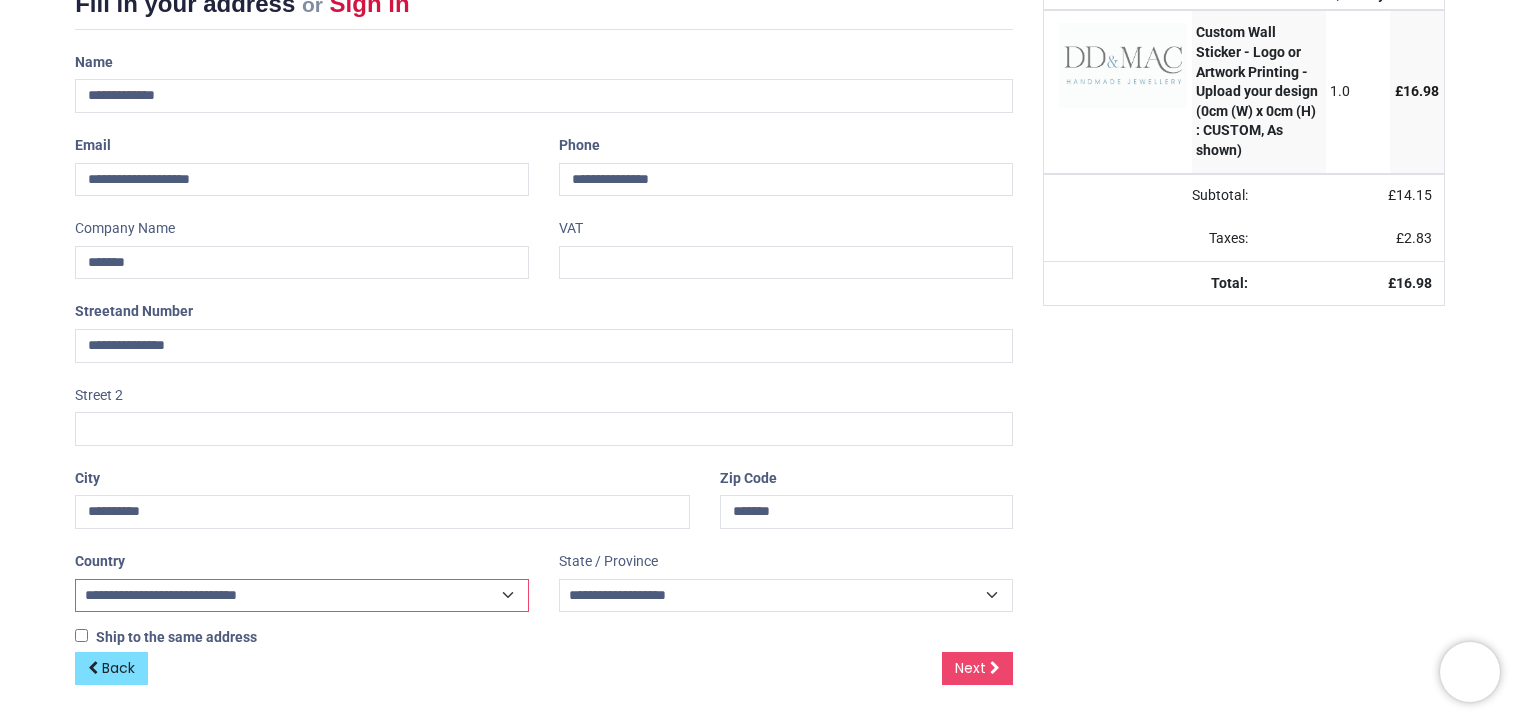 scroll, scrollTop: 285, scrollLeft: 0, axis: vertical 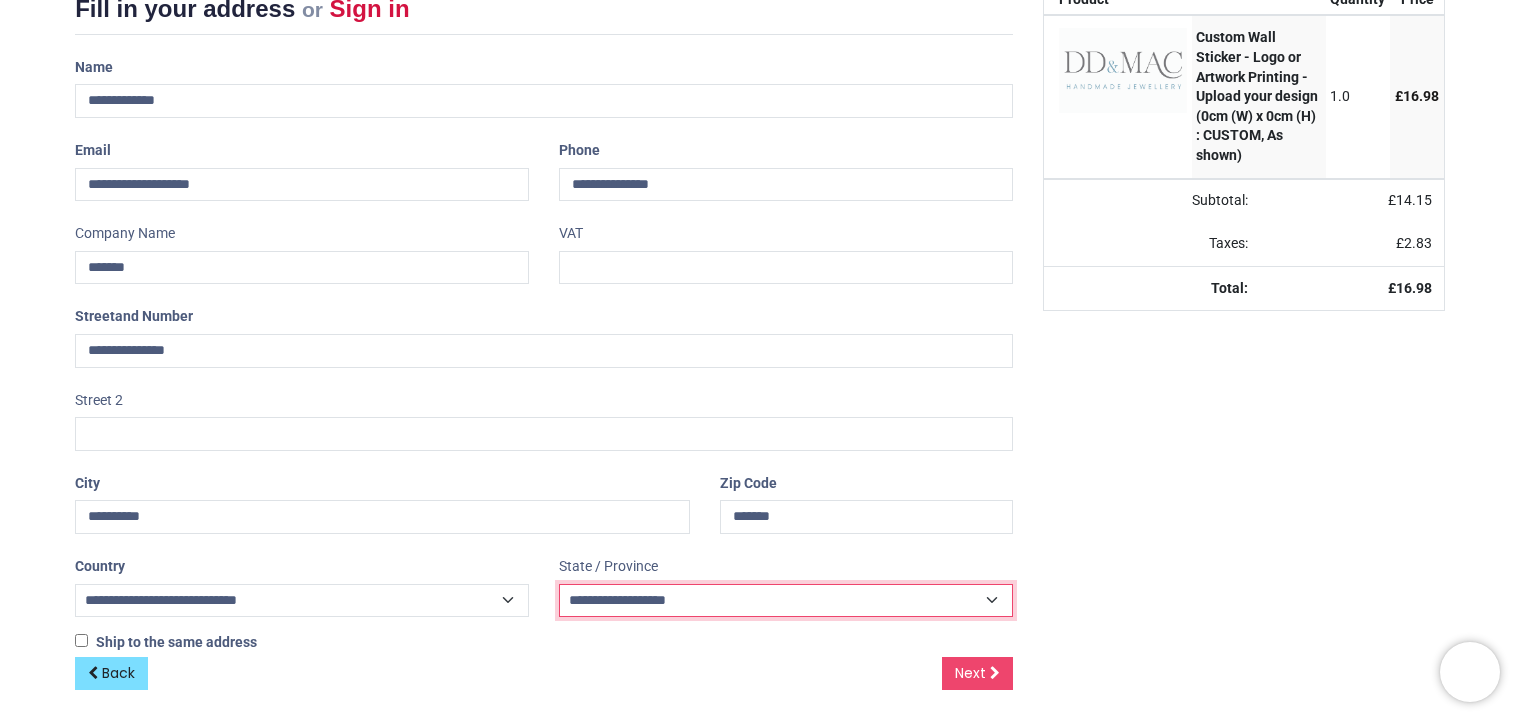 click on "**********" at bounding box center (786, 600) 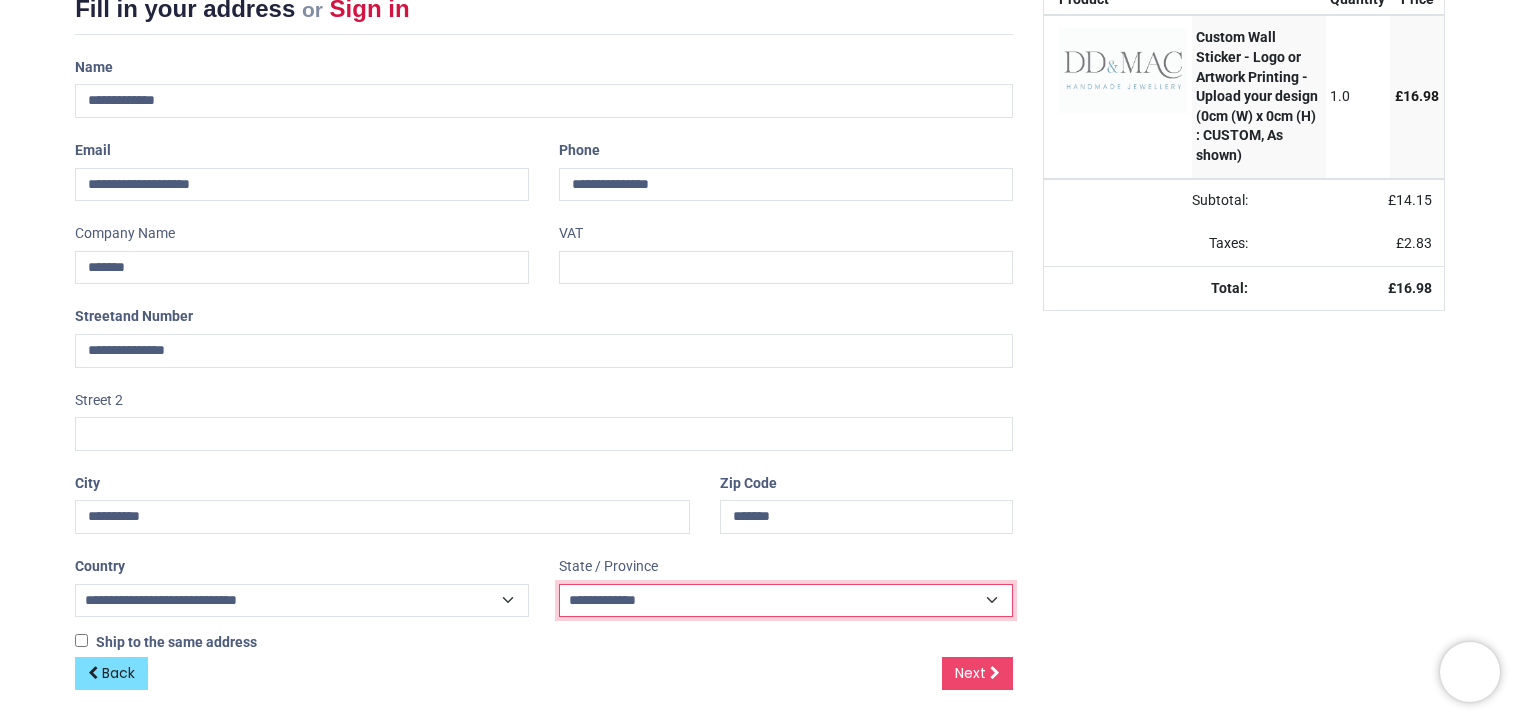 click on "**********" at bounding box center (786, 600) 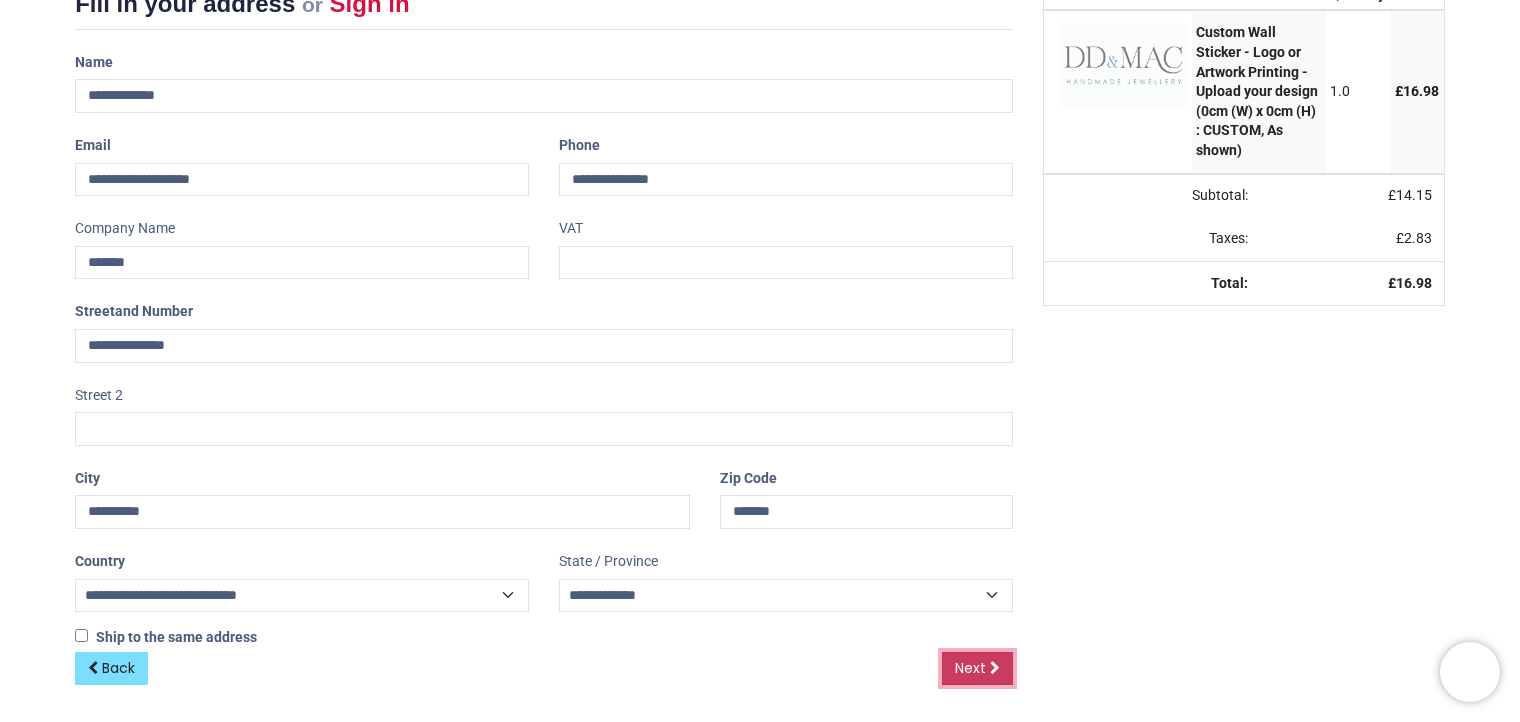 click on "Next" at bounding box center (970, 668) 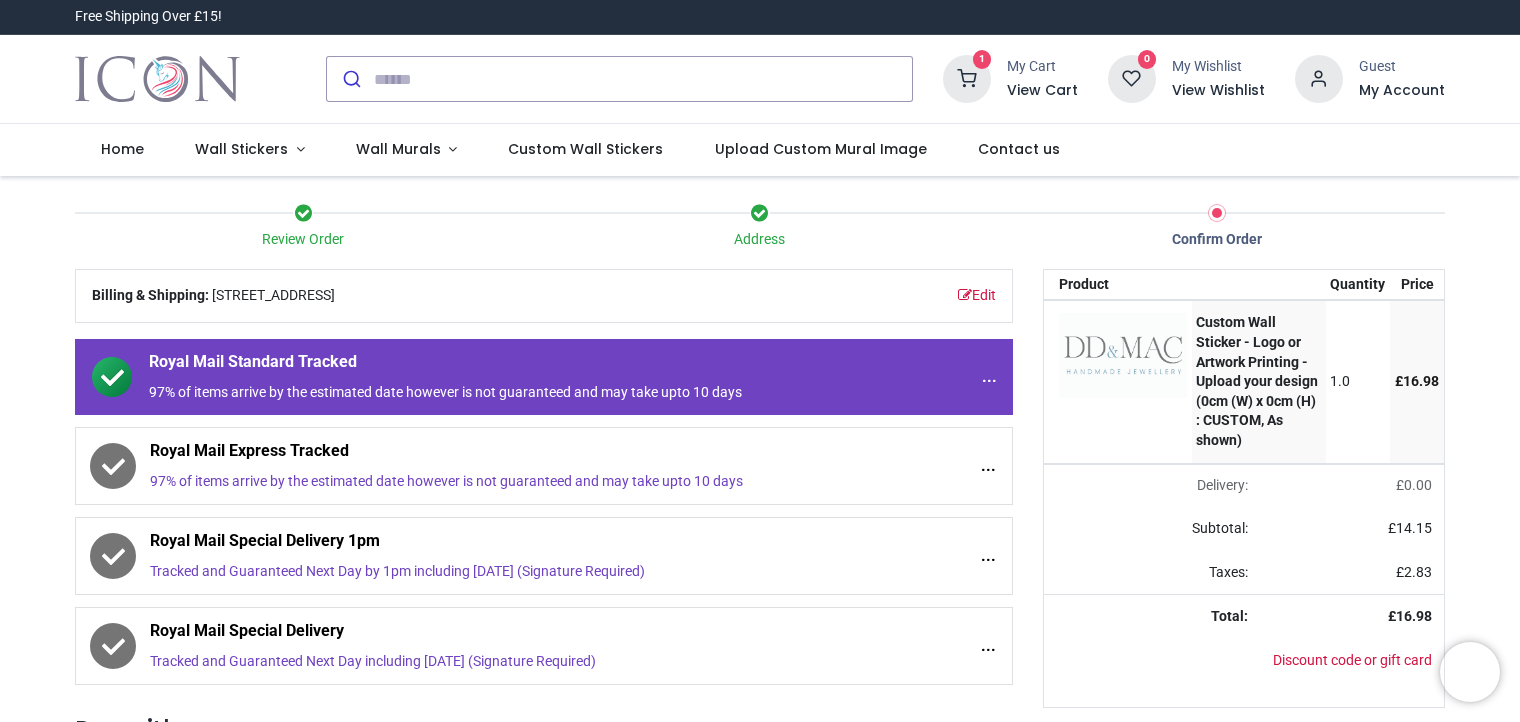 scroll, scrollTop: 0, scrollLeft: 0, axis: both 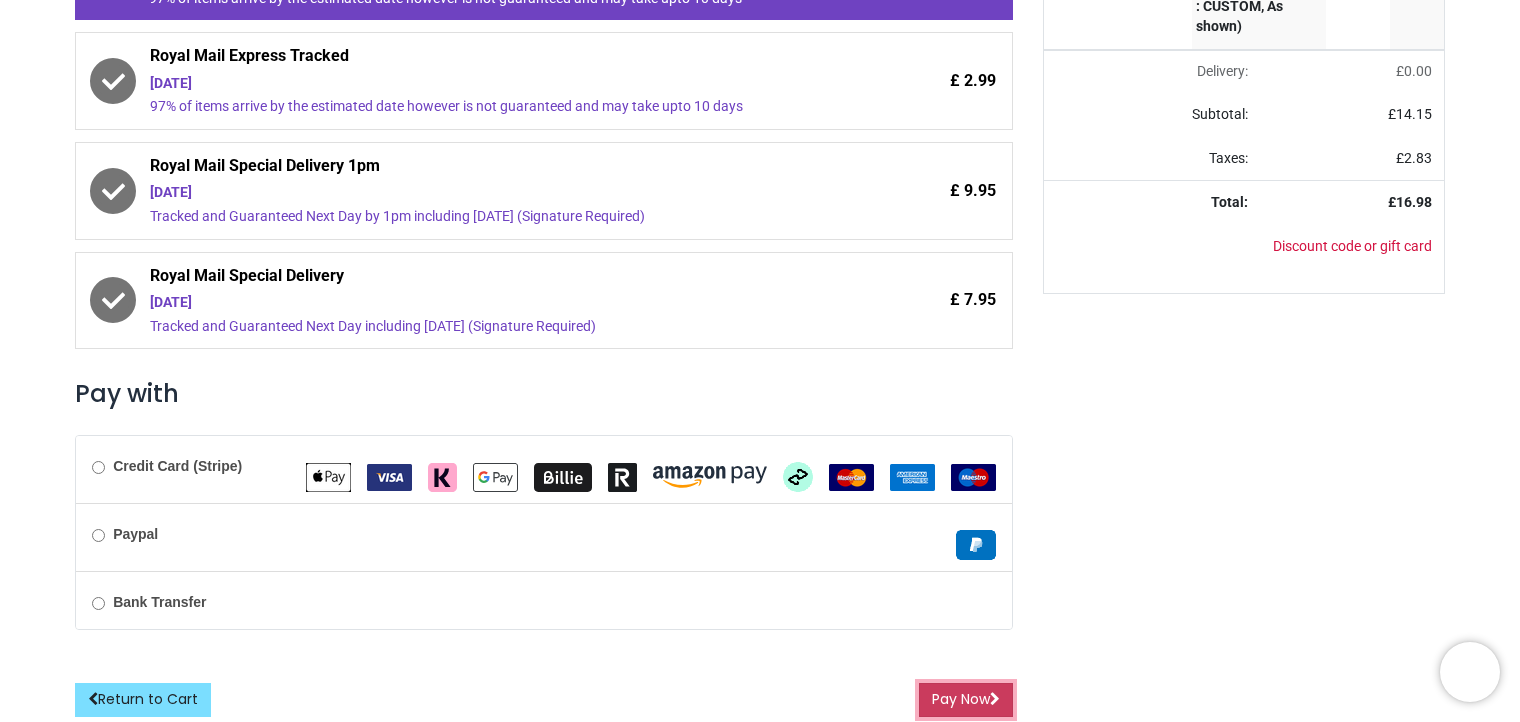 click on "Pay Now" at bounding box center [966, 700] 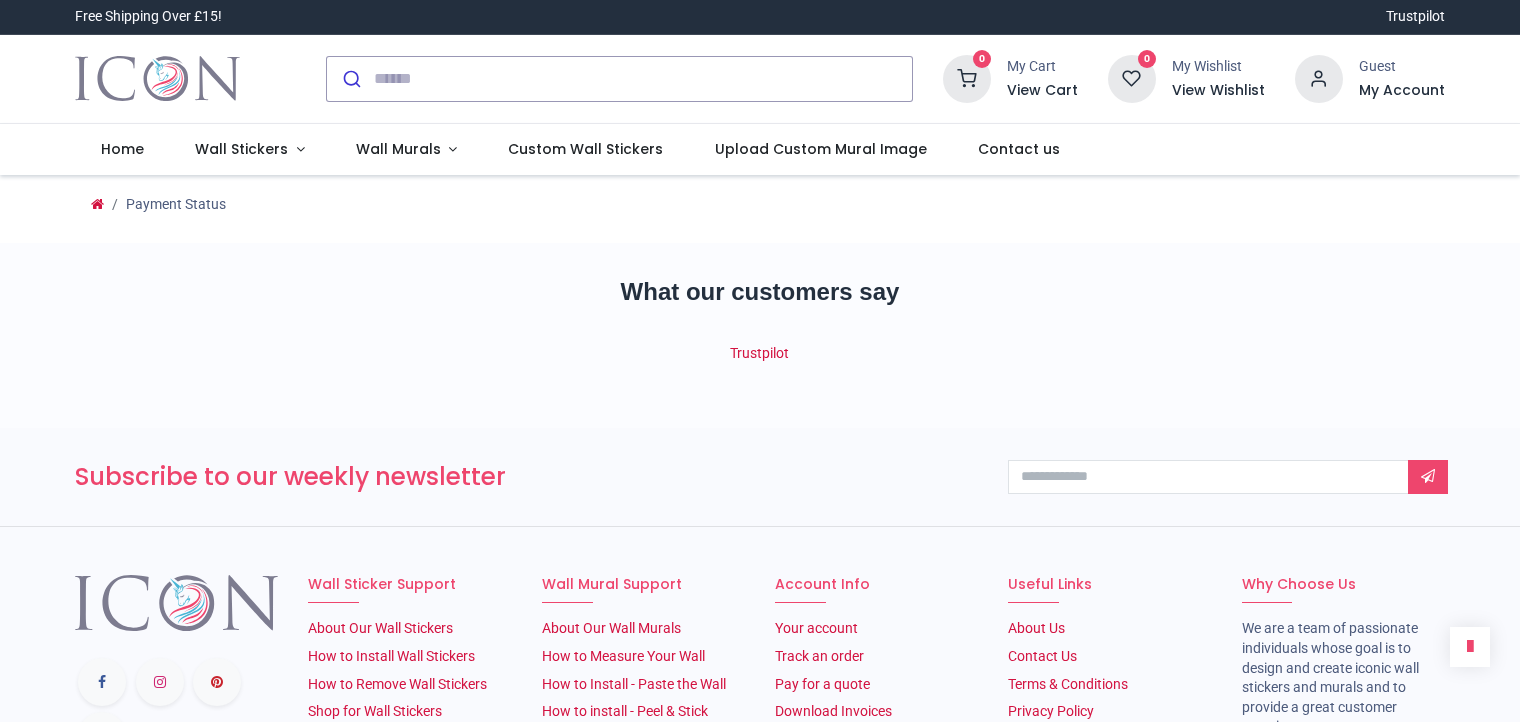scroll, scrollTop: 0, scrollLeft: 0, axis: both 